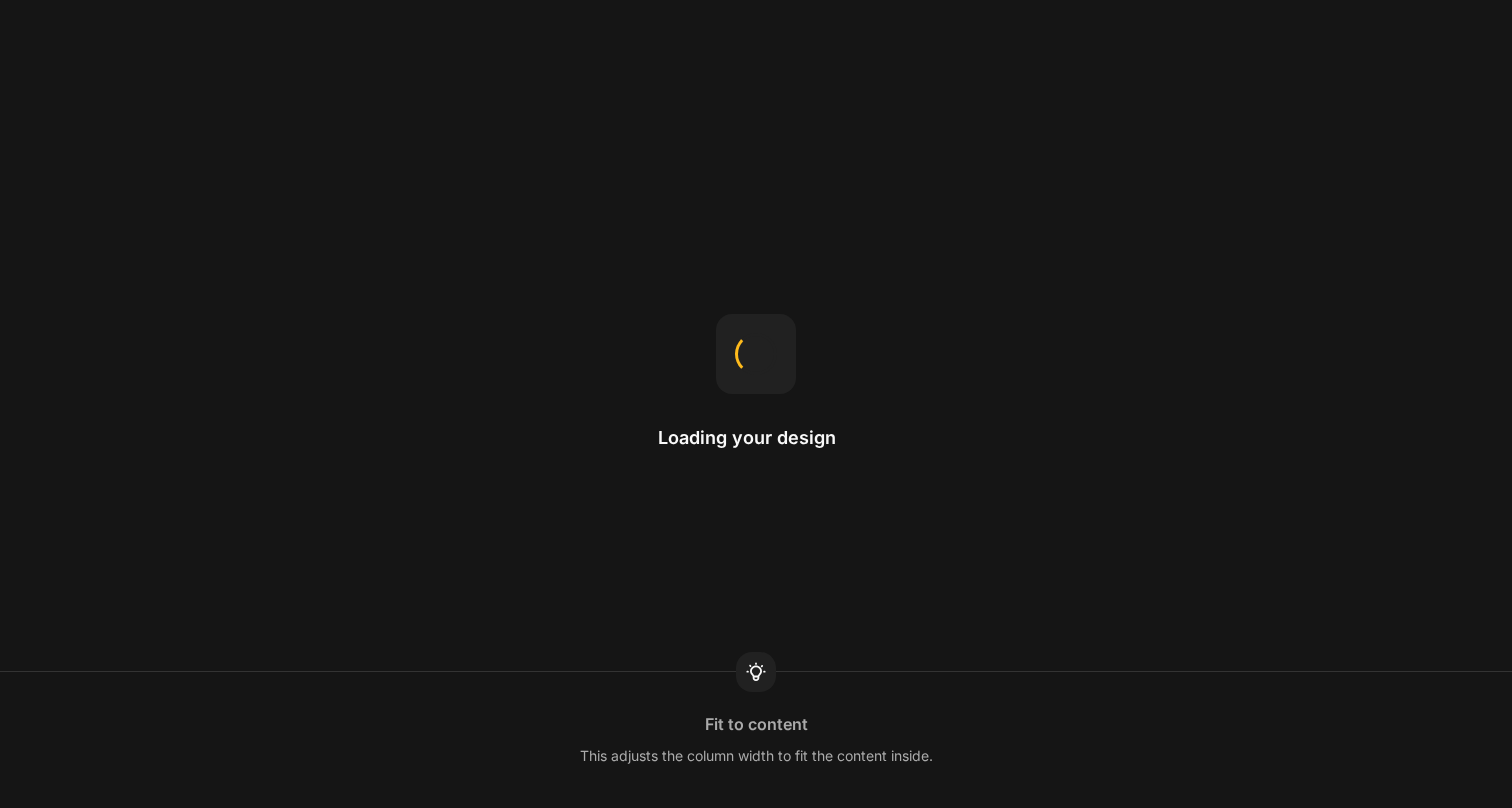 scroll, scrollTop: 0, scrollLeft: 0, axis: both 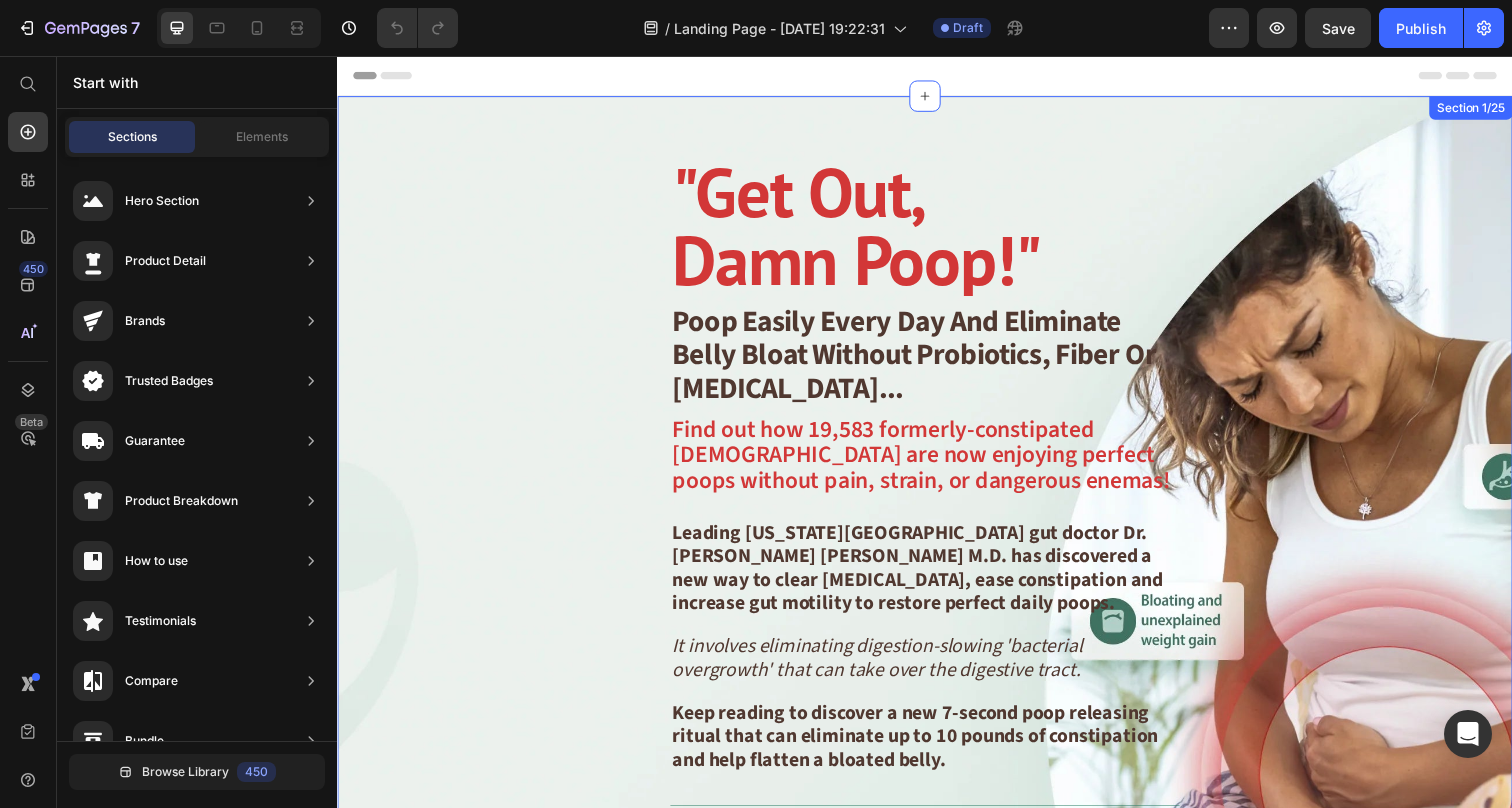 click on ""Get Out, Damn Poop!" Heading Poop Easily Every Day And Eliminate Belly Bloat Without Probiotics, Fiber Or [MEDICAL_DATA]... Text Block Find out how 19,583 formerly-constipated [DEMOGRAPHIC_DATA] are now enjoying perfect poops without pain, strain, or dangerous enemas! Text Block Image Leading [US_STATE][GEOGRAPHIC_DATA] gut doctor Dr. [PERSON_NAME] [PERSON_NAME] M.D. has discovered a new way to clear [MEDICAL_DATA], ease constipation and increase gut motility to restore perfect daily poops. Text Block It involves eliminating digestion-slowing 'bacterial overgrowth' that can take over the digestive tract. Text Block Keep reading to discover a new 7-second poop releasing ritual that can eliminate up to 10 pounds of constipation and help flatten a bloated belly. Text Block Image Gently yet fully eliminate bowels each morning without pain or strain Text Block Row Image Poop out up to 10-15 pounds of bloat in the first month Text Block Row Image Stay lean and trim by reducing gut inflammation and stuck poop Text Block Row Image Text Block Row Image Text Block Row" at bounding box center (937, 628) 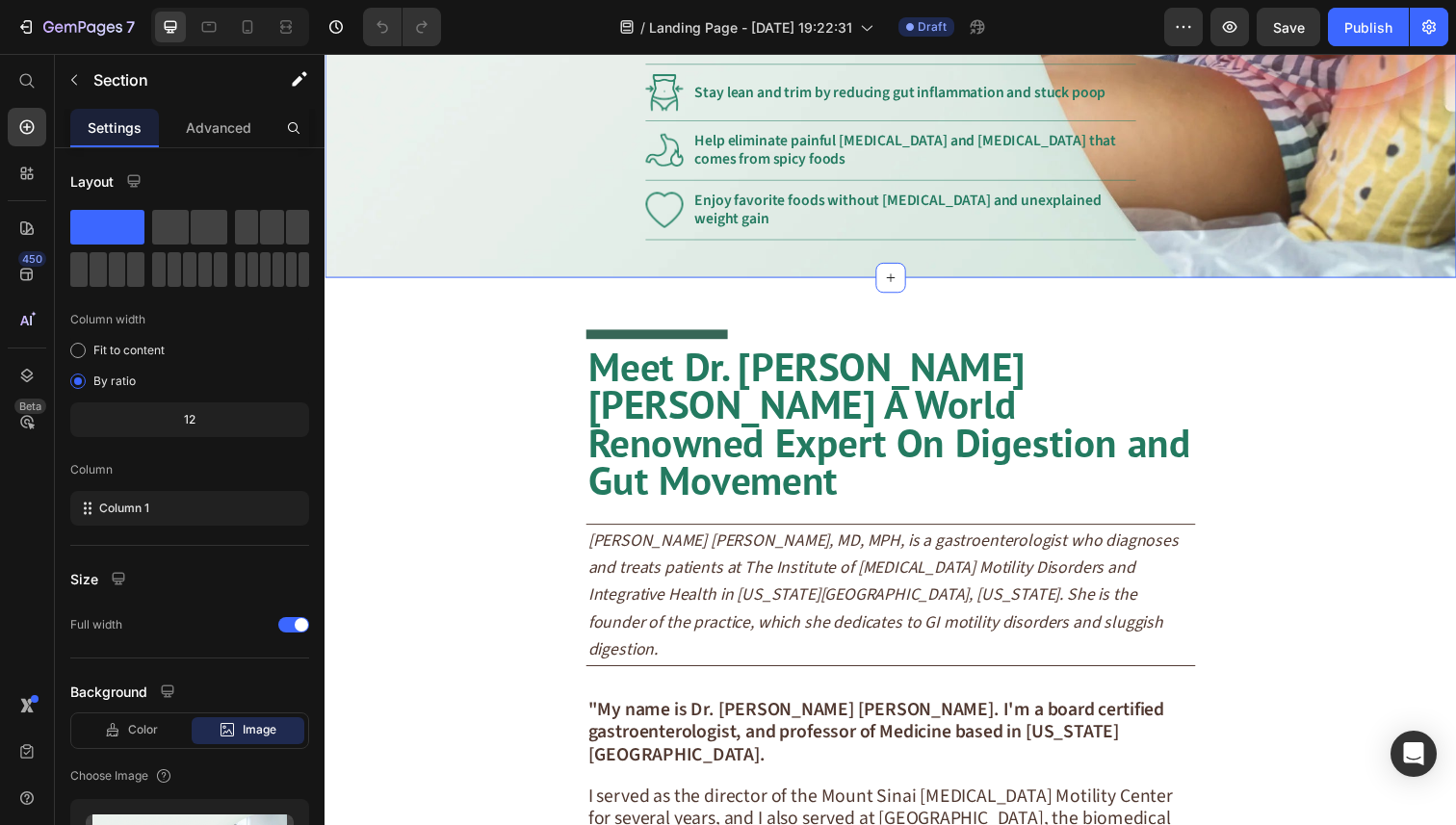 scroll, scrollTop: 846, scrollLeft: 0, axis: vertical 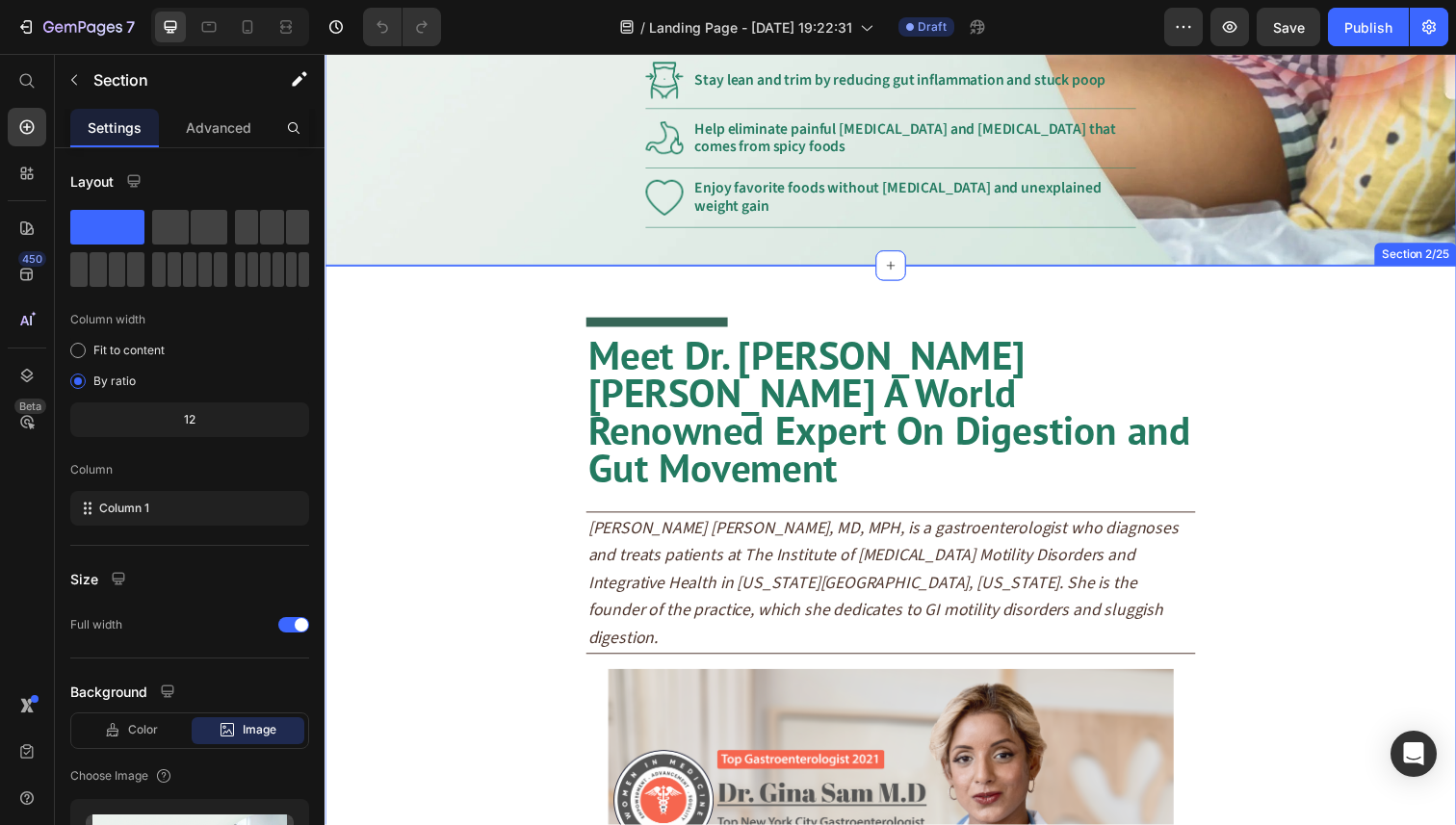 click on "Title Line Meet Dr. [PERSON_NAME] [PERSON_NAME] A World Renowned Expert On Digestion and Gut Movement Heading [PERSON_NAME] [PERSON_NAME], MD, MPH, is a gastroenterologist who diagnoses and treats patients at The Institute of [MEDICAL_DATA] Motility Disorders and Integrative Health in [US_STATE][GEOGRAPHIC_DATA], [US_STATE]. She is the founder of the practice, which she dedicates to GI motility disorders and sluggish digestion. Text Block Image "My name is Dr. [PERSON_NAME] [PERSON_NAME]. I'm a board certified gastroenterologist, and professor of Medicine based in [US_STATE][GEOGRAPHIC_DATA]. Text Block I served as the director of the Mount Sinai [MEDICAL_DATA] Motility Center for several years, and I also served at [GEOGRAPHIC_DATA], the biomedical research unit and medical school of [GEOGRAPHIC_DATA]. Text Block And I'm the founder and director of The Institute of [MEDICAL_DATA] Motility Disorders and Integrative Health in [US_STATE][GEOGRAPHIC_DATA]. Text Block Many doctors consider me the world's foremost authority on 'gut motility'. Text Block Text Block" at bounding box center (902, 966) 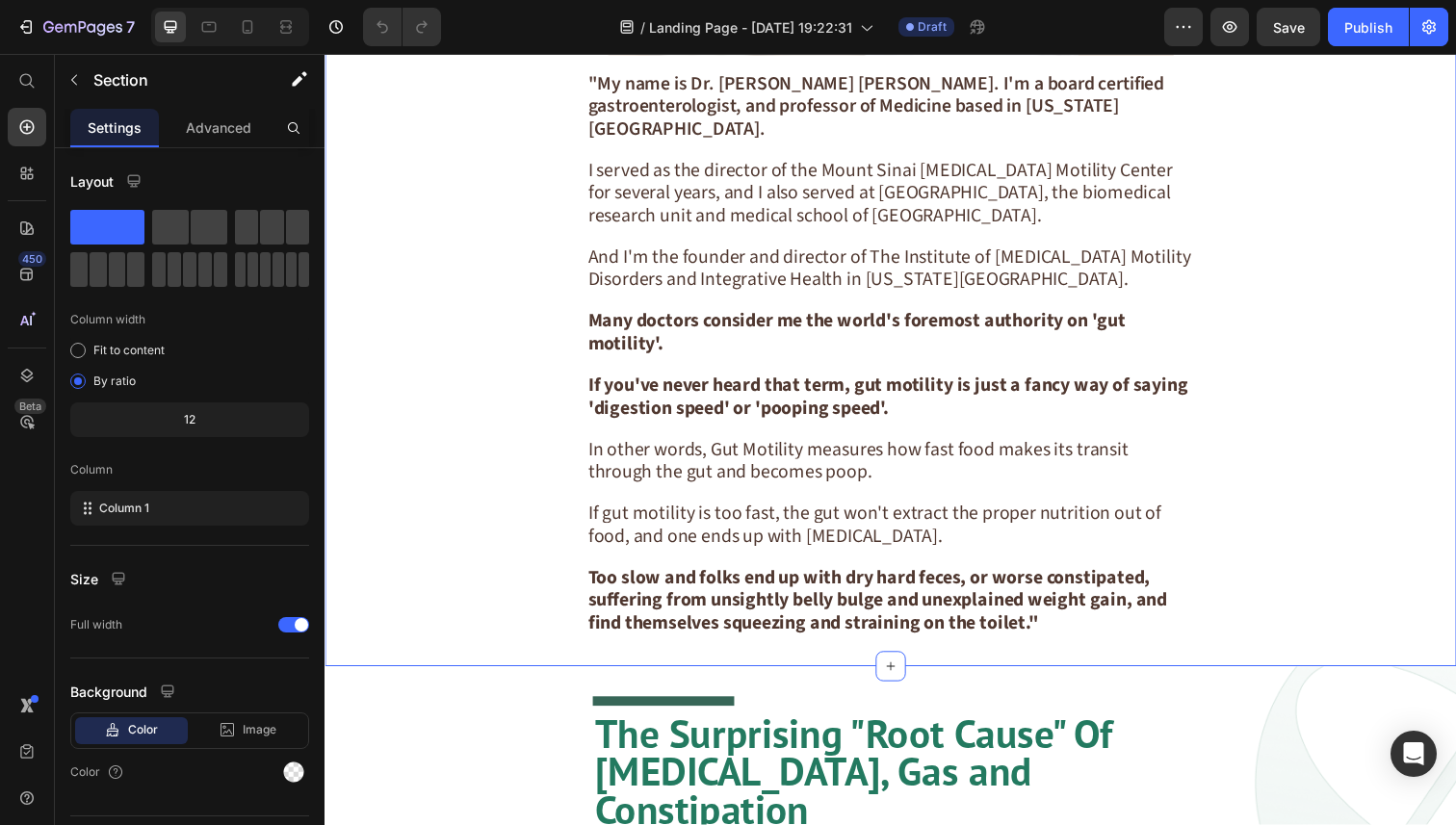 scroll, scrollTop: 2002, scrollLeft: 0, axis: vertical 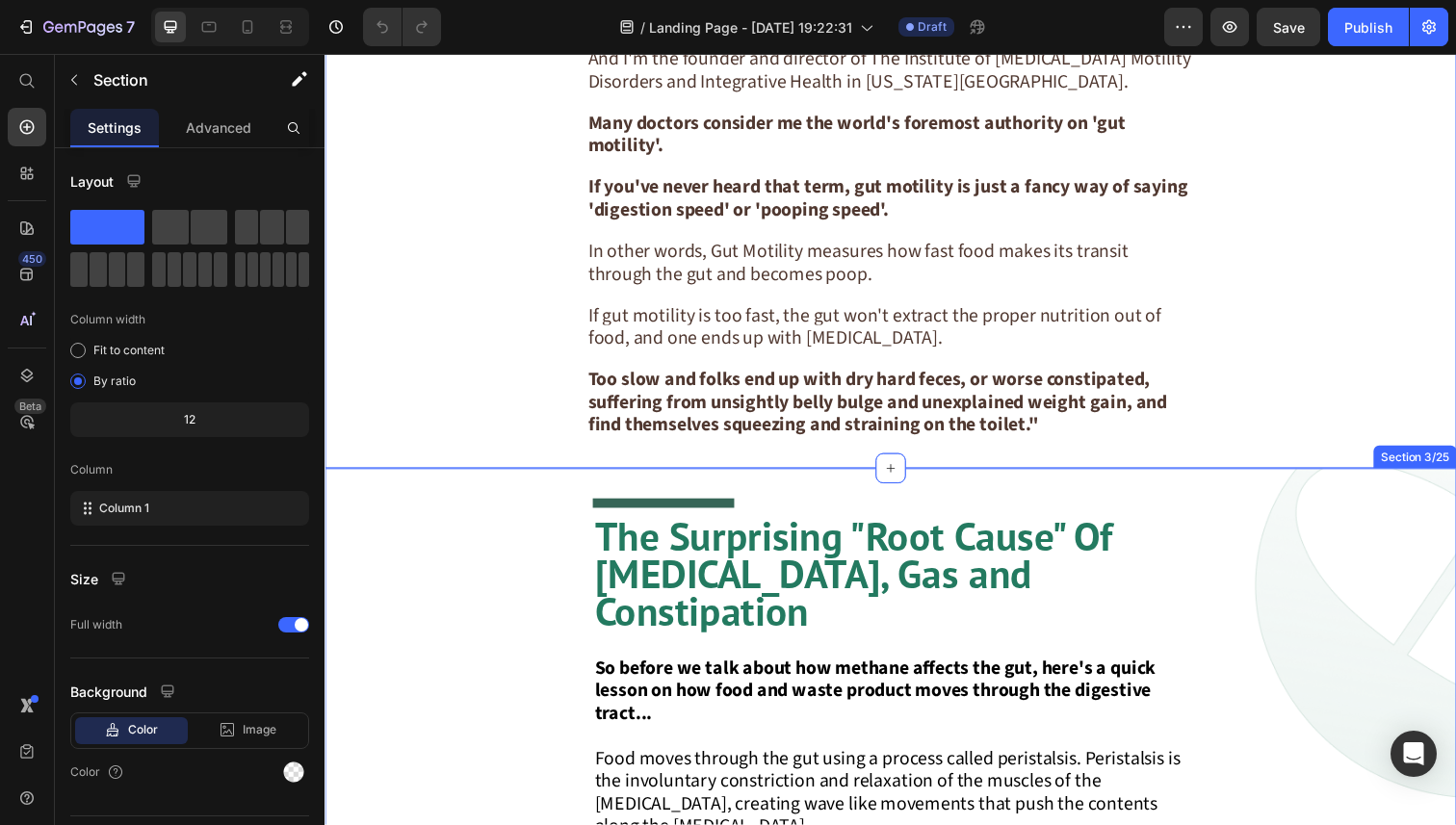 click on "Title Line The Surprising "Root Cause" Of [MEDICAL_DATA], Gas and Constipation Heading So before we talk about how methane affects the gut, here's a quick lesson on how food and waste product moves through the digestive tract...   Food moves through the gut using a process called peristalsis. Peristalsis is the involuntary constriction and relaxation of the muscles of the [MEDICAL_DATA], creating wave like movements that push the contents along the [MEDICAL_DATA].   You see, there are nerve endings throughout the walls of the intestines... And these nerve endings sense where the food is, and act accordingly, pushing it through the digestive tract.   There’s also the Migrating Motor Complex (MMC), which are the 'waves' that clean and flush out the digestive system. These cleaning 'waves' should be happening around once every 4 hours.   When there's constipation and [MEDICAL_DATA], it means that these waves have slowed dramatically. For many years, this slowdown was a mystery even to the top gut doctors. Row" at bounding box center [902, 1122] 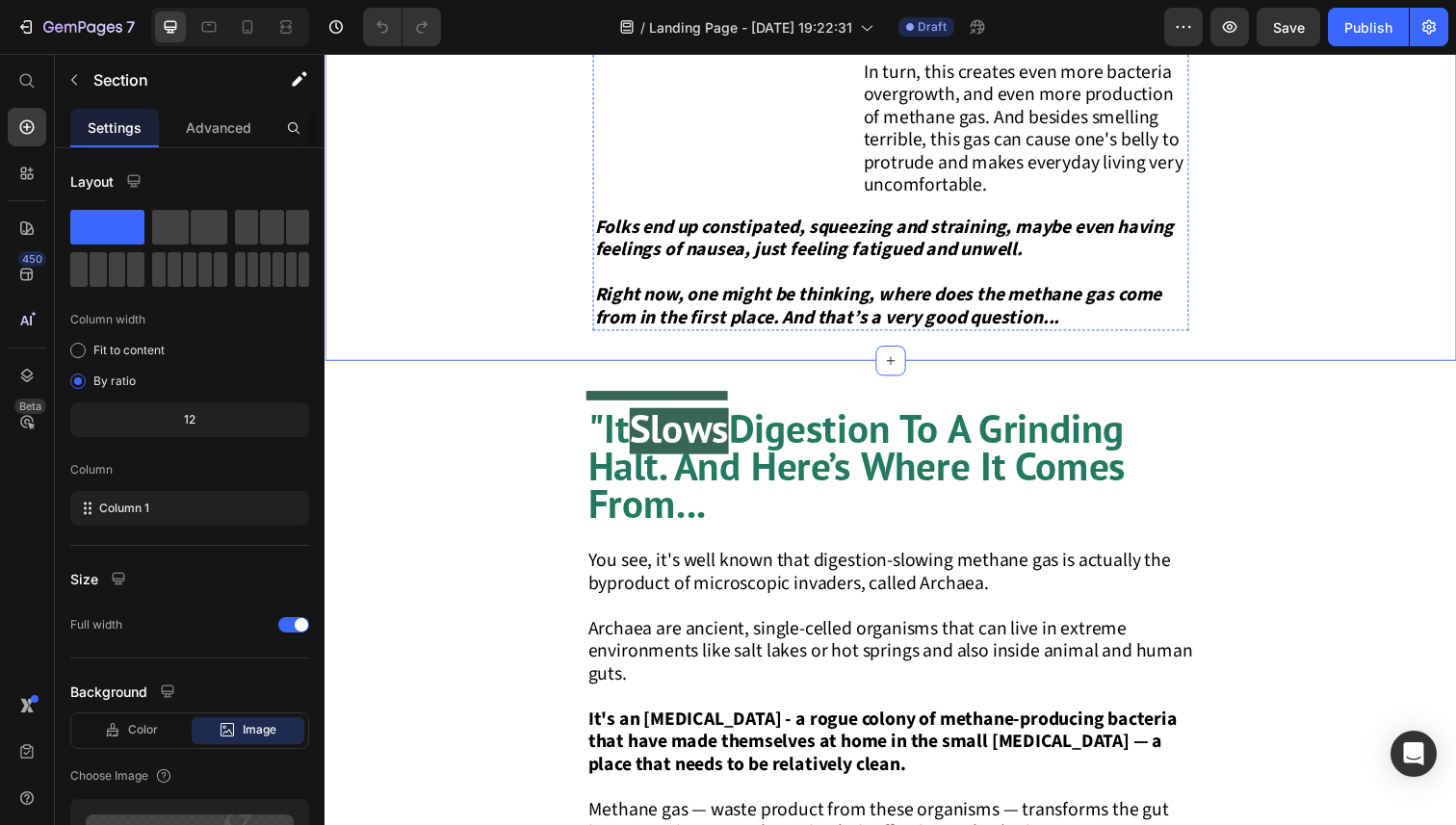 scroll, scrollTop: 3334, scrollLeft: 0, axis: vertical 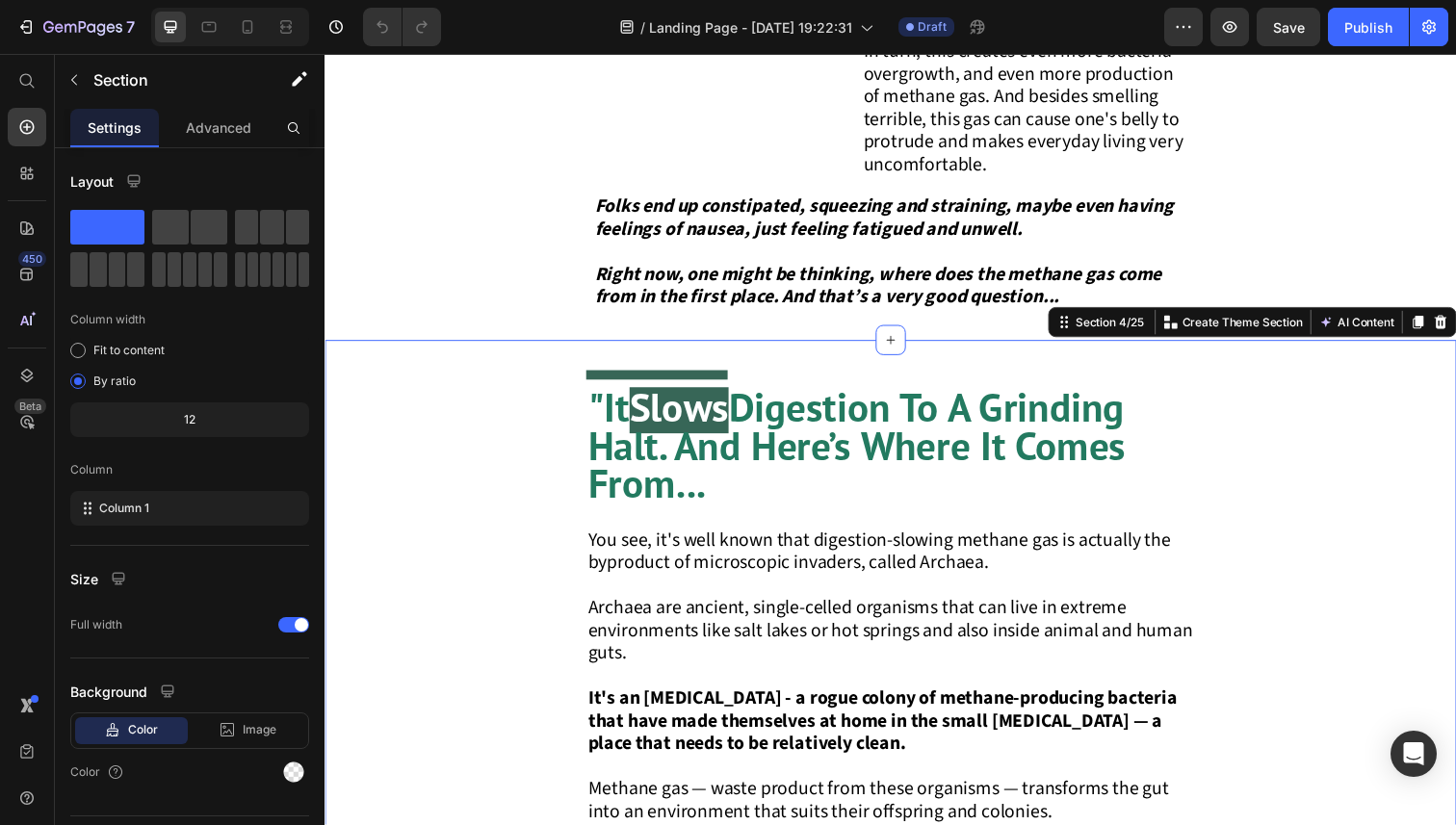 click on "Title Line "It   Slows   Digestion To A Grinding Halt. And Here’s Where It Comes From... Heading You see, it's well known that digestion-slowing methane gas is actually the byproduct of microscopic invaders, called Archaea.   Archaea are ancient, single-celled organisms that can live in extreme environments like salt lakes or hot springs and also inside animal and human guts.   It's an [MEDICAL_DATA] - a rogue colony of methane-producing bacteria that have made themselves at home in the small [MEDICAL_DATA] — a place that needs to be relatively clean.   Methane gas — waste product from these organisms — transforms the gut into an environment that suits their offspring and colonies.   These nasty parasitic invaders slow down pooping speed in order to increase their feeding time, and also prevents their victims from expelling them into the toilet.     They can affect the brain, causing cravings and generally hijack the gut for their own purposes --  at the expense of one's health . Row" at bounding box center [902, 748] 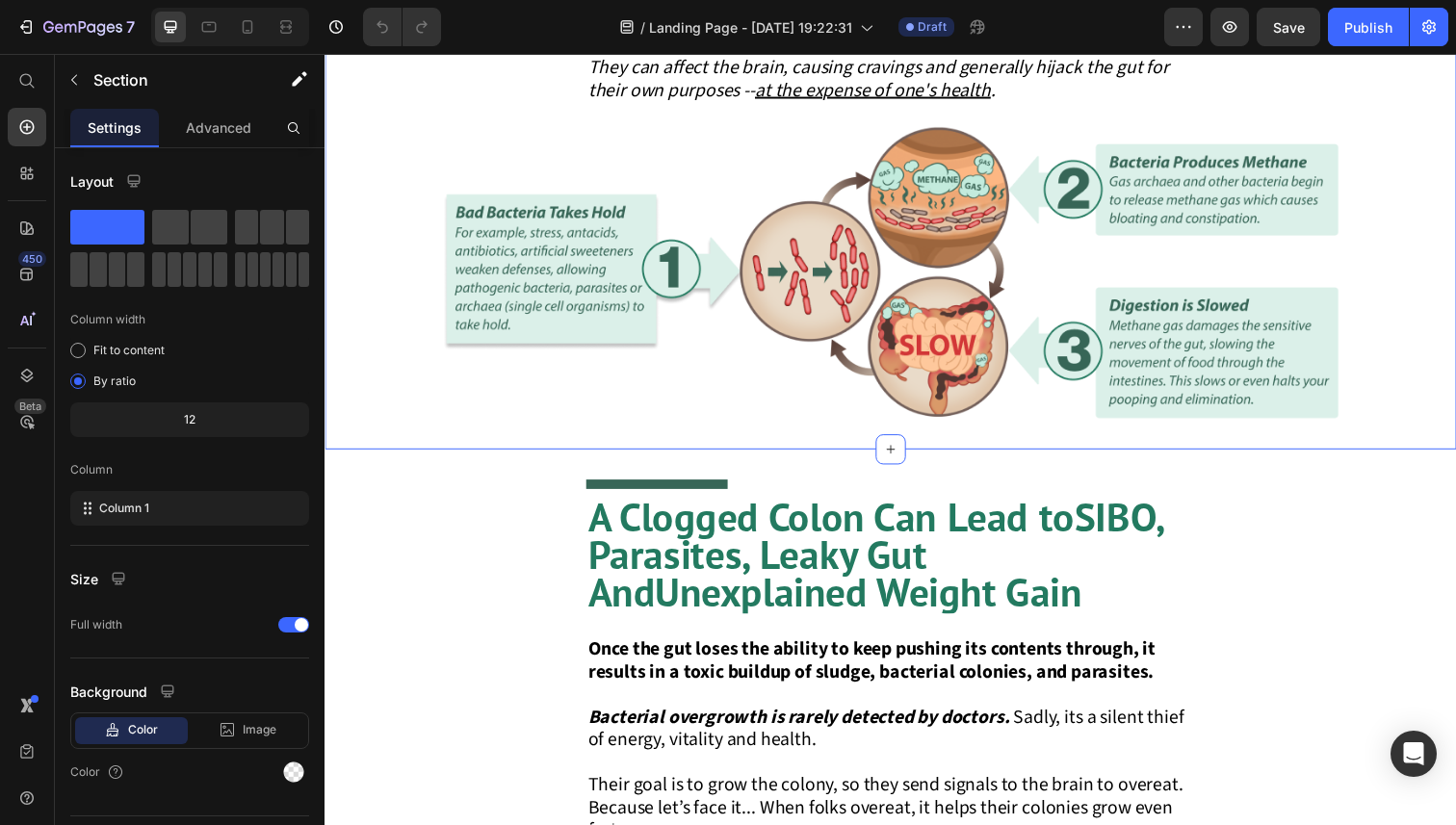scroll, scrollTop: 4273, scrollLeft: 0, axis: vertical 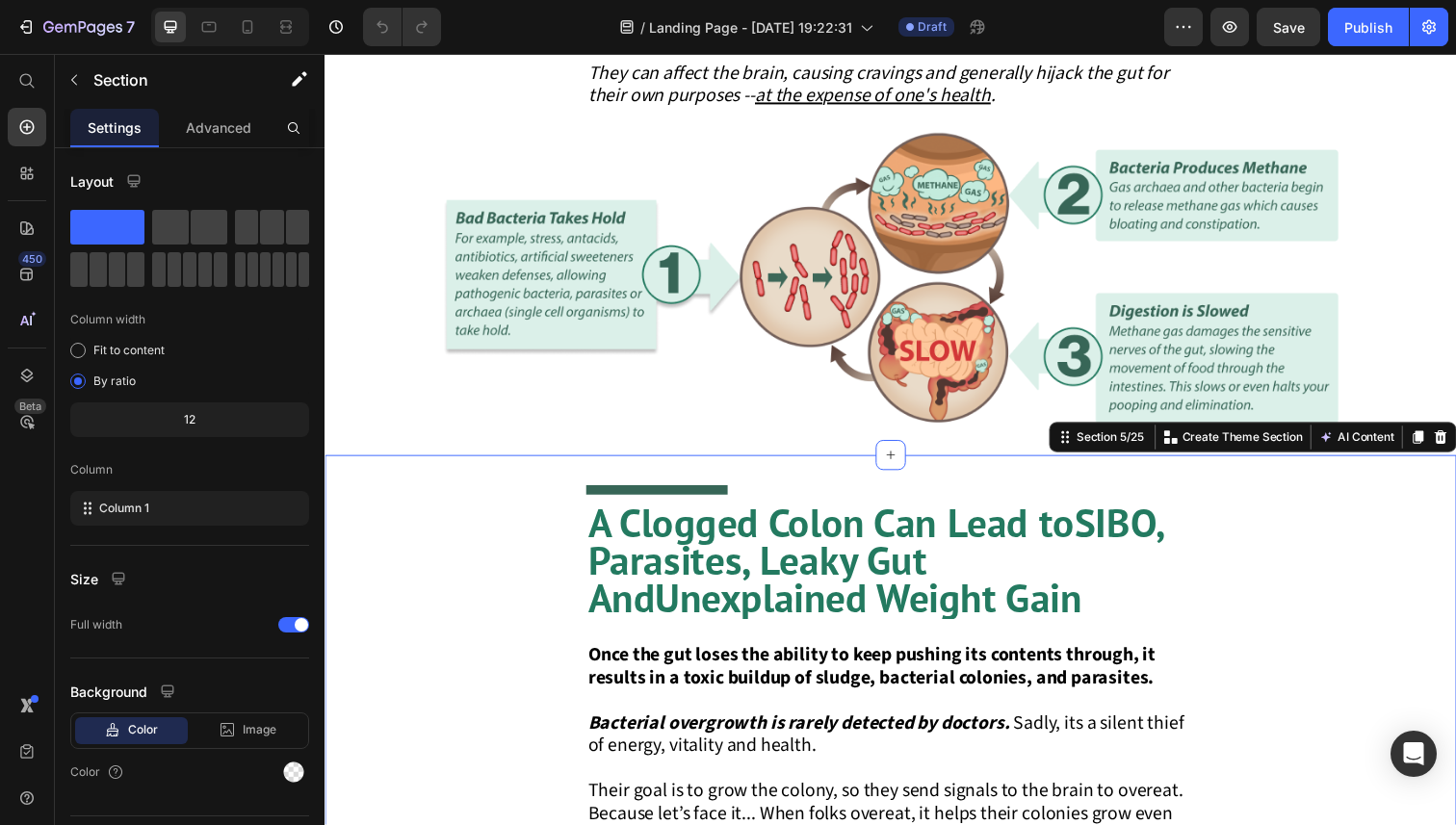 click on "Title Line A Clogged Colon Can Lead toSIBO, Parasites, Leaky Gut AndUnexplained Weight Gain Heading Once the gut loses the ability to keep pushing its contents through, it results in a toxic buildup of sludge, bacterial colonies, and parasites.   Bacterial overgrowth is rarely detected by doctors.   Sadly, its a silent thief of energy, vitality and health.   Their goal is to grow the colony, so they send signals to the brain to overeat. Because let’s face it... When folks overeat, it helps their colonies grow even faster.   All of these organisms have their own waste products. And those waste products go straight back into the bloodstream  making one feel sick, tired and vulnerable to excessive weight gain.   👉🏽 Ultimately, these organisms and their byproduct, methane gas will slow down digestion, creating constipation and build up of fecal matter in the colon. Text Block Row Image Image Row Section 5/25   You can create reusable sections Create Theme Section AI Content Persuasive" at bounding box center [902, 1079] 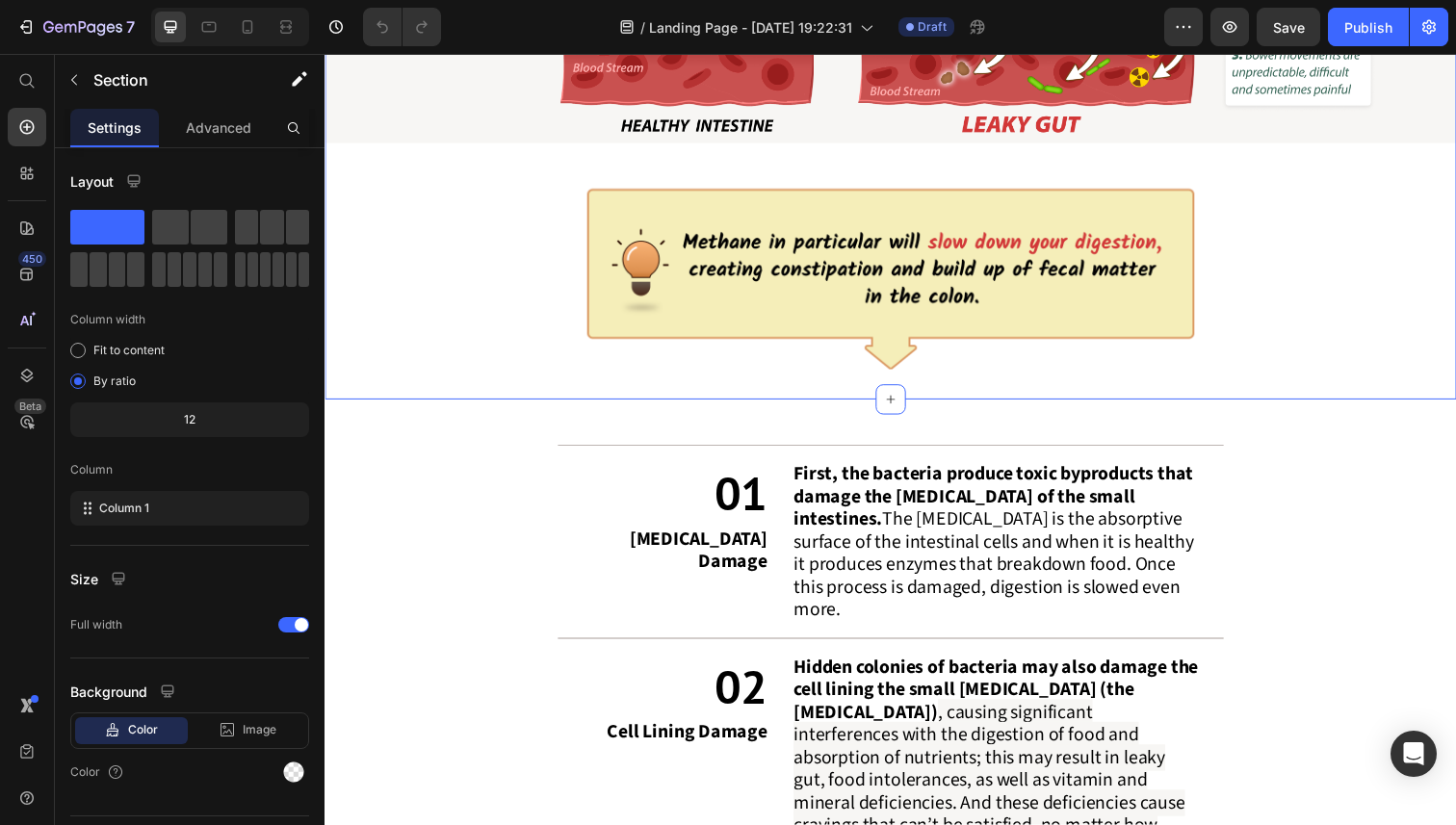 scroll, scrollTop: 5654, scrollLeft: 0, axis: vertical 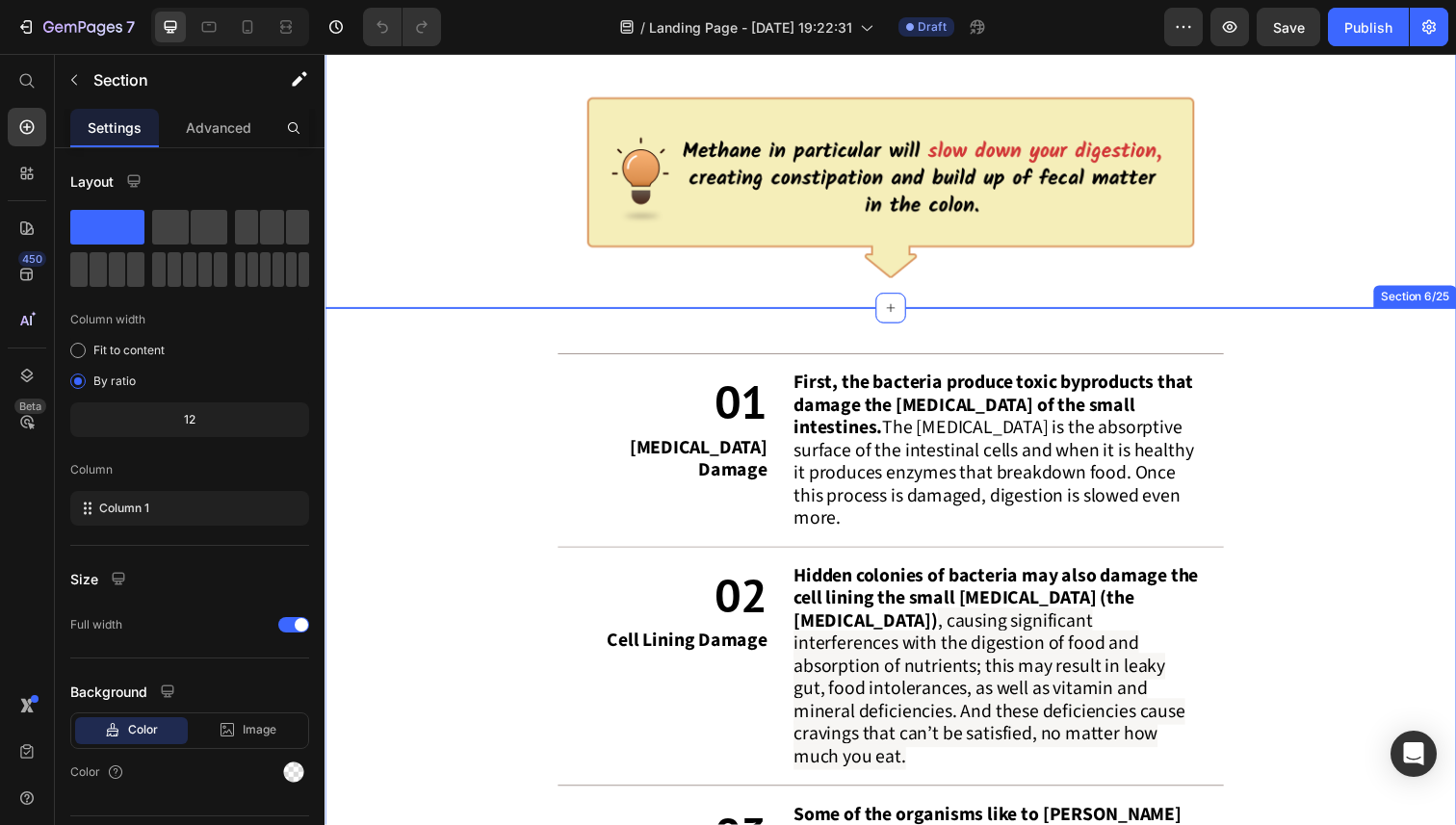 click on "01 Text Block [MEDICAL_DATA] Damage Text Block First, the bacteria produce toxic byproducts that damage the [MEDICAL_DATA] of the small intestines.  The [MEDICAL_DATA] is the absorptive surface of the intestinal cells and when it is healthy it produces enzymes that breakdown food. Once this process is damaged, digestion is slowed even more. Text Block Row 02 Text Block Cell Lining Damage Text Block Hidden colonies of bacteria may also damage the cell lining the small [MEDICAL_DATA] (the [MEDICAL_DATA]) , causing significant interferences with the digestion of food and absorption of nutrients; this may result in leaky gut, food intolerances, as well as vitamin and mineral deficiencies. And these deficiencies cause cravings that can’t be satisfied, no matter how much you eat. Text Block Row 03 Text Block Hiding Organisms Text Block Some of the organisms like to [PERSON_NAME] themselves into the [MEDICAL_DATA] so they can hide. Text Block Row Row Section 6/25" at bounding box center (902, 656) 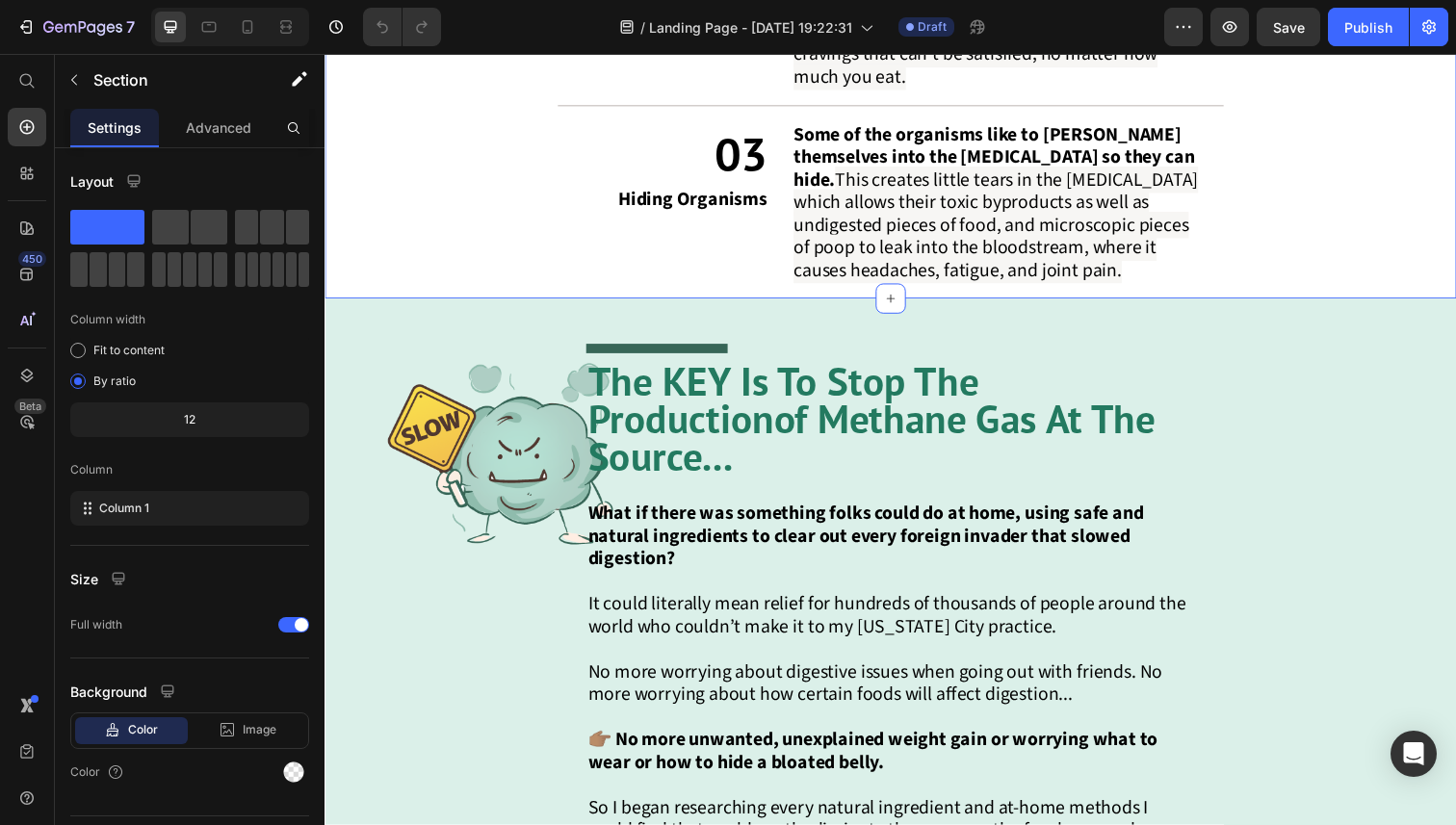 scroll, scrollTop: 6320, scrollLeft: 0, axis: vertical 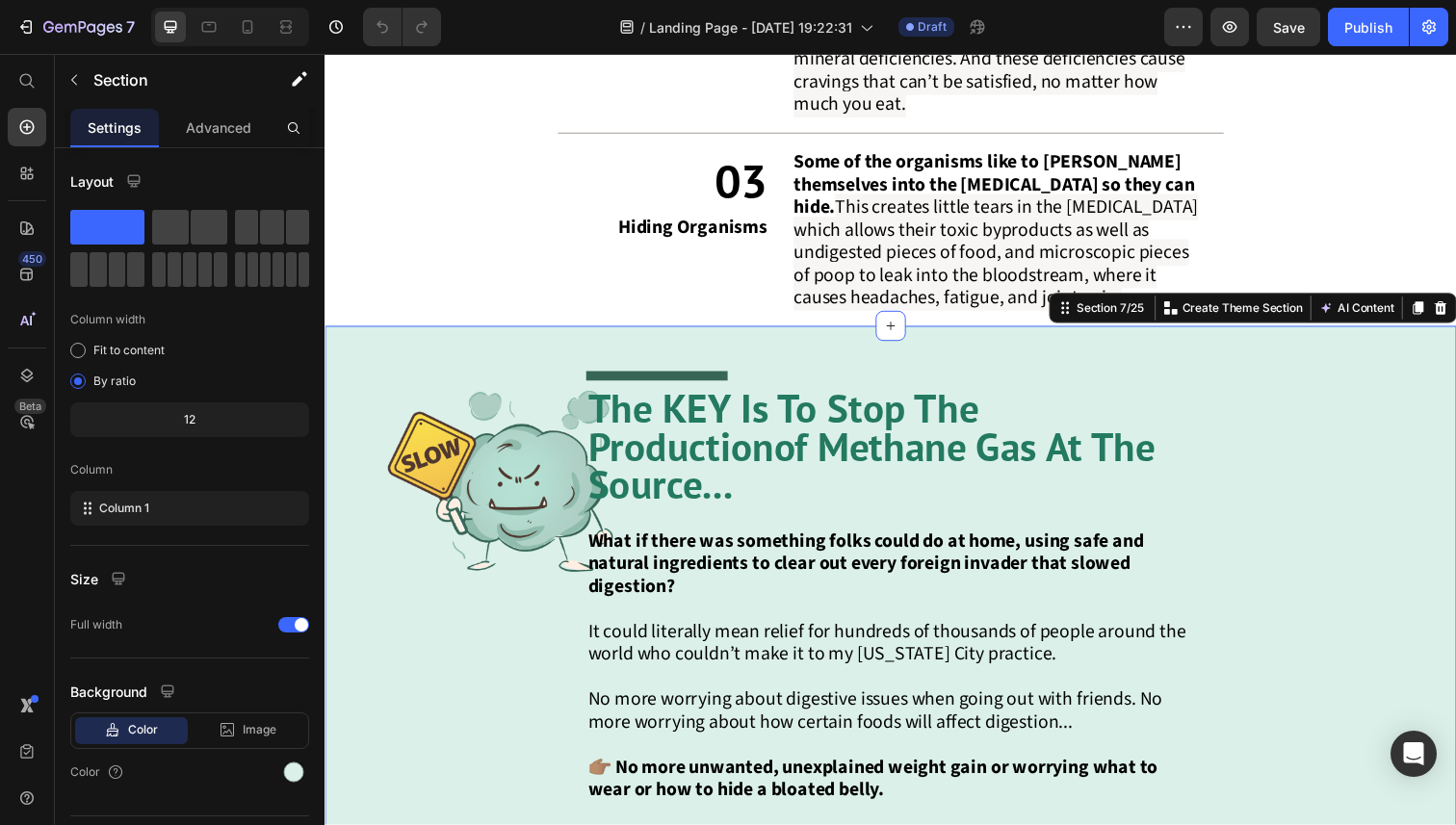 click on "Image                Title Line The KEY Is To Stop The Productionof Methane Gas At The Source... Heading What if there was something folks could do at home, using safe and natural ingredients to clear out every foreign invader that slowed digestion?   It could literally mean relief for hundreds of thousands of people around the world who couldn’t make it to my [US_STATE][GEOGRAPHIC_DATA] practice.   No more worrying about digestive issues when going out with friends. No more worrying about how certain foods will affect digestion...   👉🏽 No more unwanted, unexplained weight gain or worrying what to wear or how to hide a bloated belly.   So I began researching every natural ingredient and at-home methods I could find that could gently eliminate the overgrowth of archaea, and naturally restore balance to the gut microbiome. There are tens of thousands of ingredients out there, and most of them have little to no clinical studies.   Text Block Row Section 7/25   You can create reusable sections Create Theme Section" at bounding box center [902, 703] 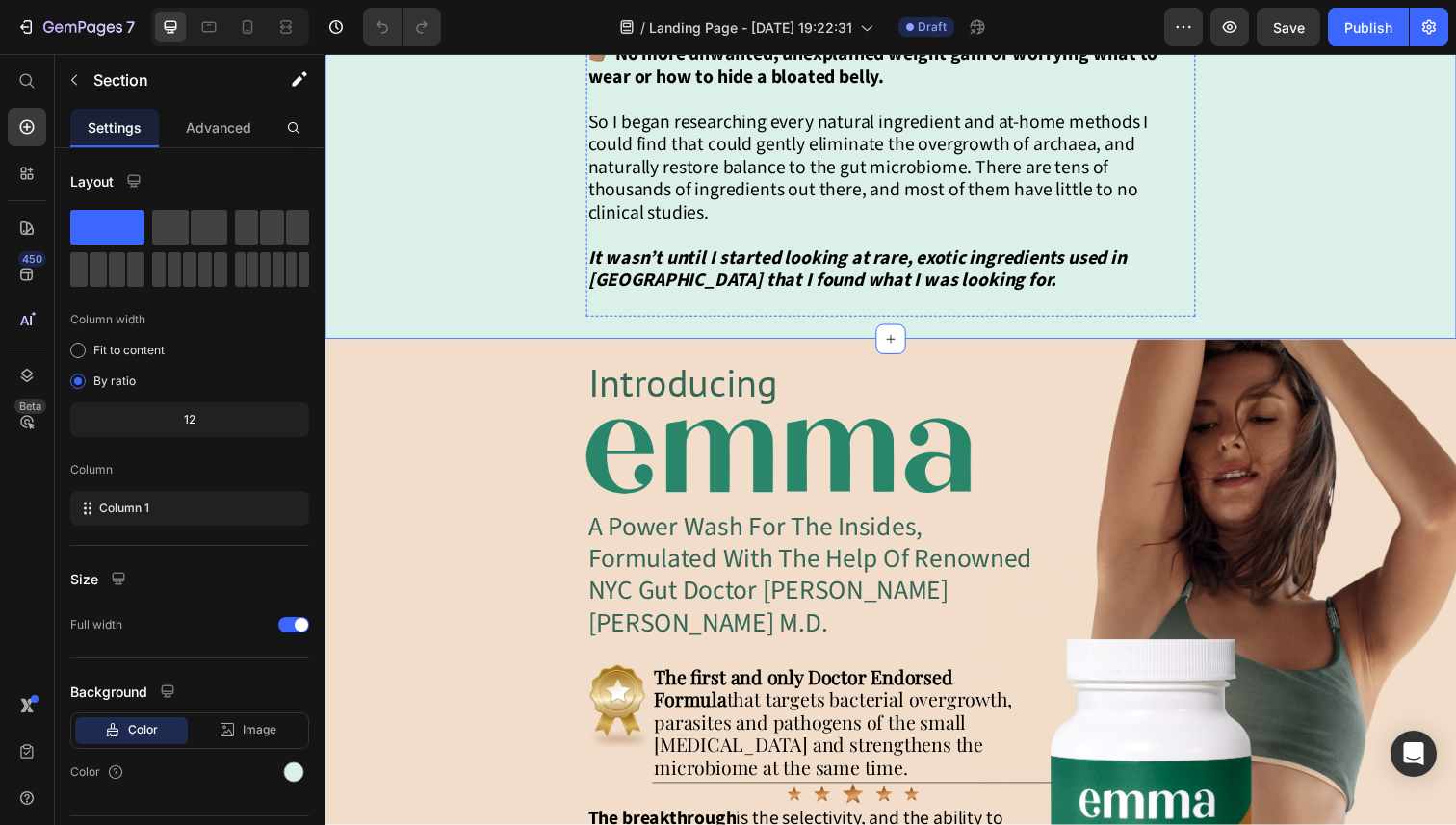 scroll, scrollTop: 6999, scrollLeft: 0, axis: vertical 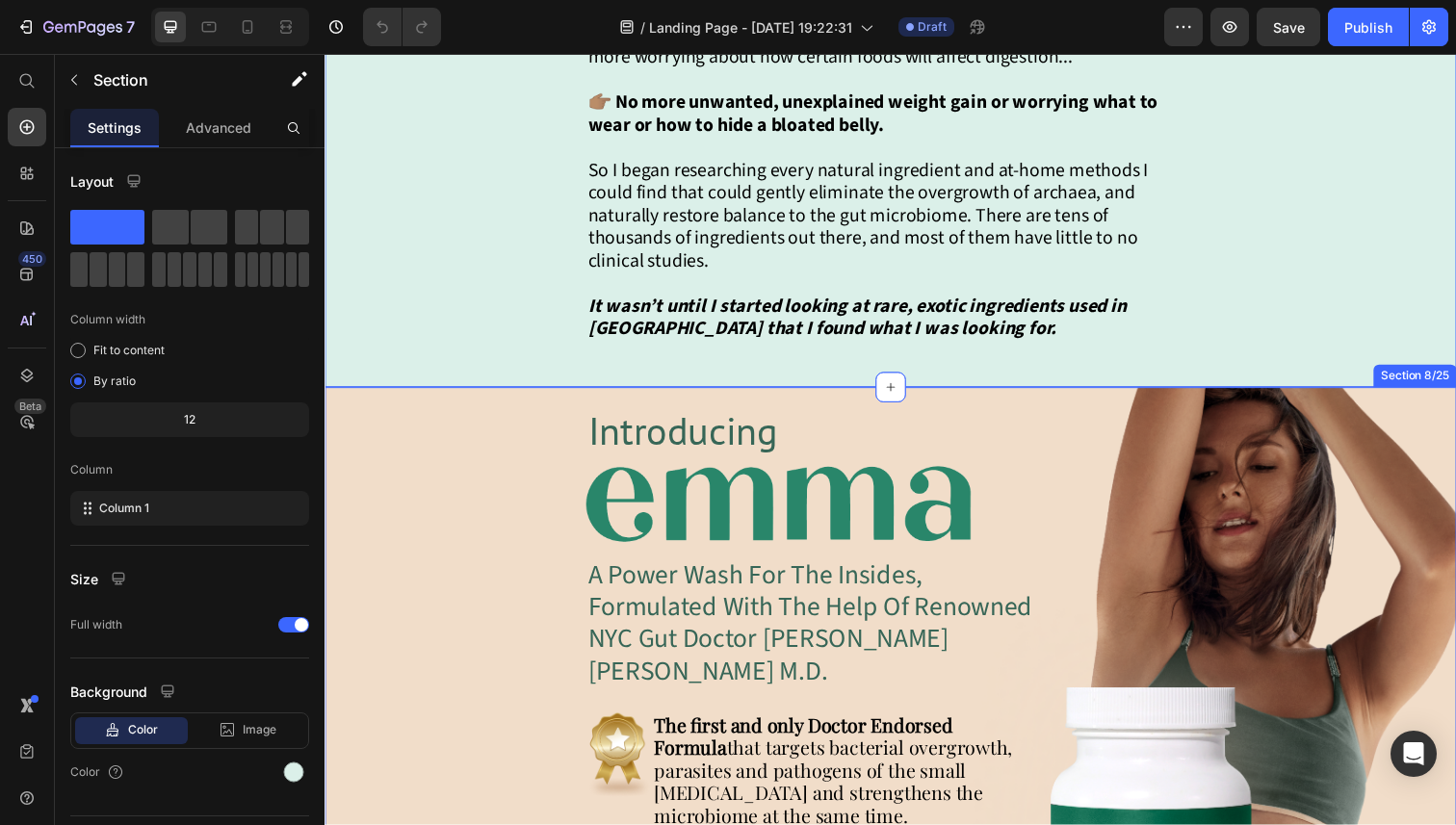 click on "Introducing Heading Image A Power Wash For The Insides, Formulated With The Help Of Renowned NYC Gut Doctor [PERSON_NAME] [PERSON_NAME] M.D. Text Block Image Image The first and only Doctor Endorsed Formula  that targets bacterial overgrowth, parasites and pathogens of the small [MEDICAL_DATA] and strengthens the microbiome at the same time. Text Block Image Row The breakthrough  is the selectivity, and the ability to destroy bacteria in the small [MEDICAL_DATA], while strengthening the delicate microbiome of the large [MEDICAL_DATA].   It's like a power wash for the insides.   Imagine finally waking up in the morning and completely emptying the bowels so the stomach feels flat and sexy...   To shed several pounds of "stuck poop" and watch in disbelief as the belly shrinks...   And finally feel LIGHT and ENERGETIC as excess poop is removed...   Gone are the days of straining, and squeezing. Not knowing when a successful trip to the bathroom will finally happen. Text Block Claim Your Supply Of [PERSON_NAME] [DATE]   > Button Row" at bounding box center [902, 927] 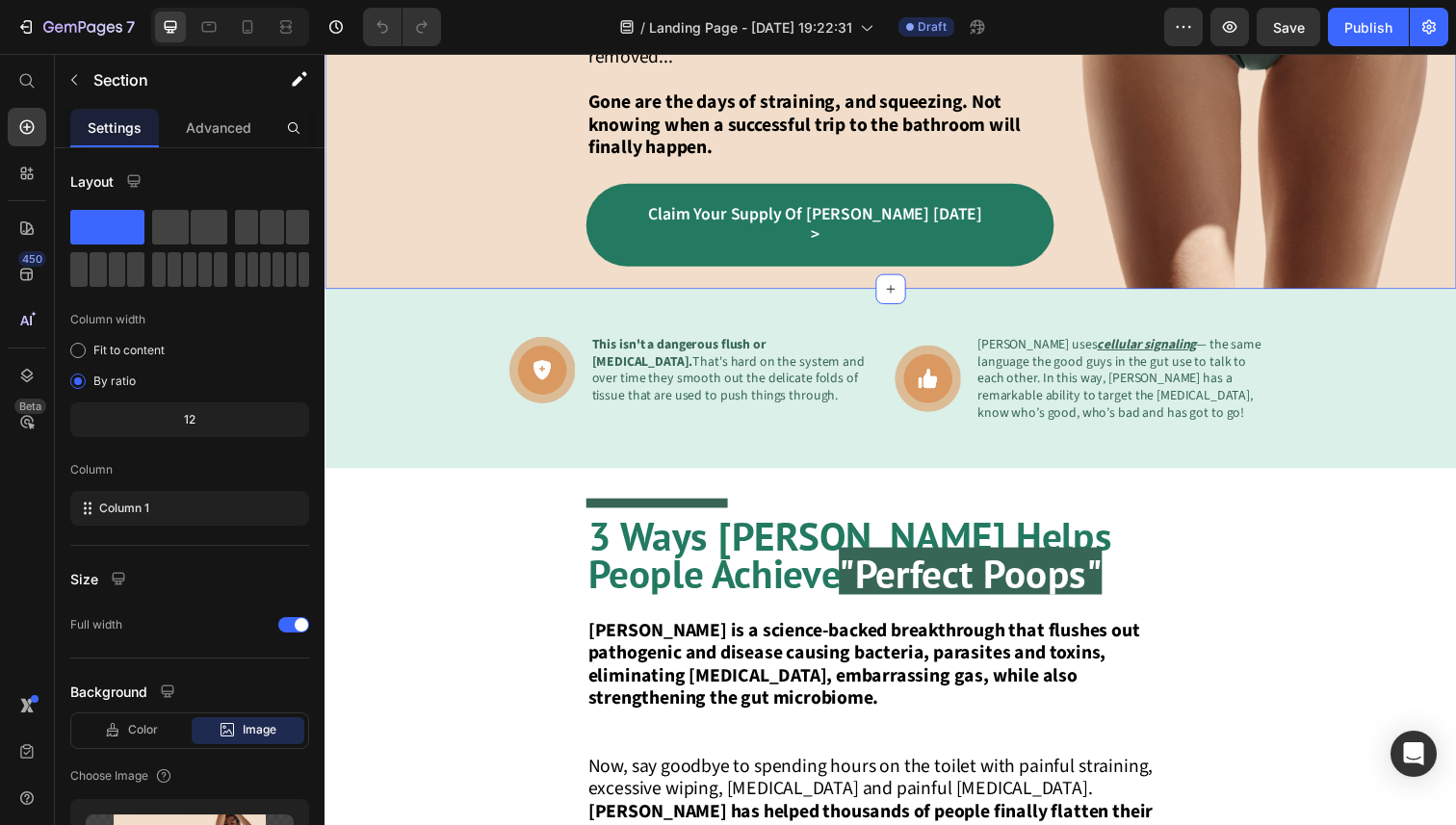 scroll, scrollTop: 8096, scrollLeft: 0, axis: vertical 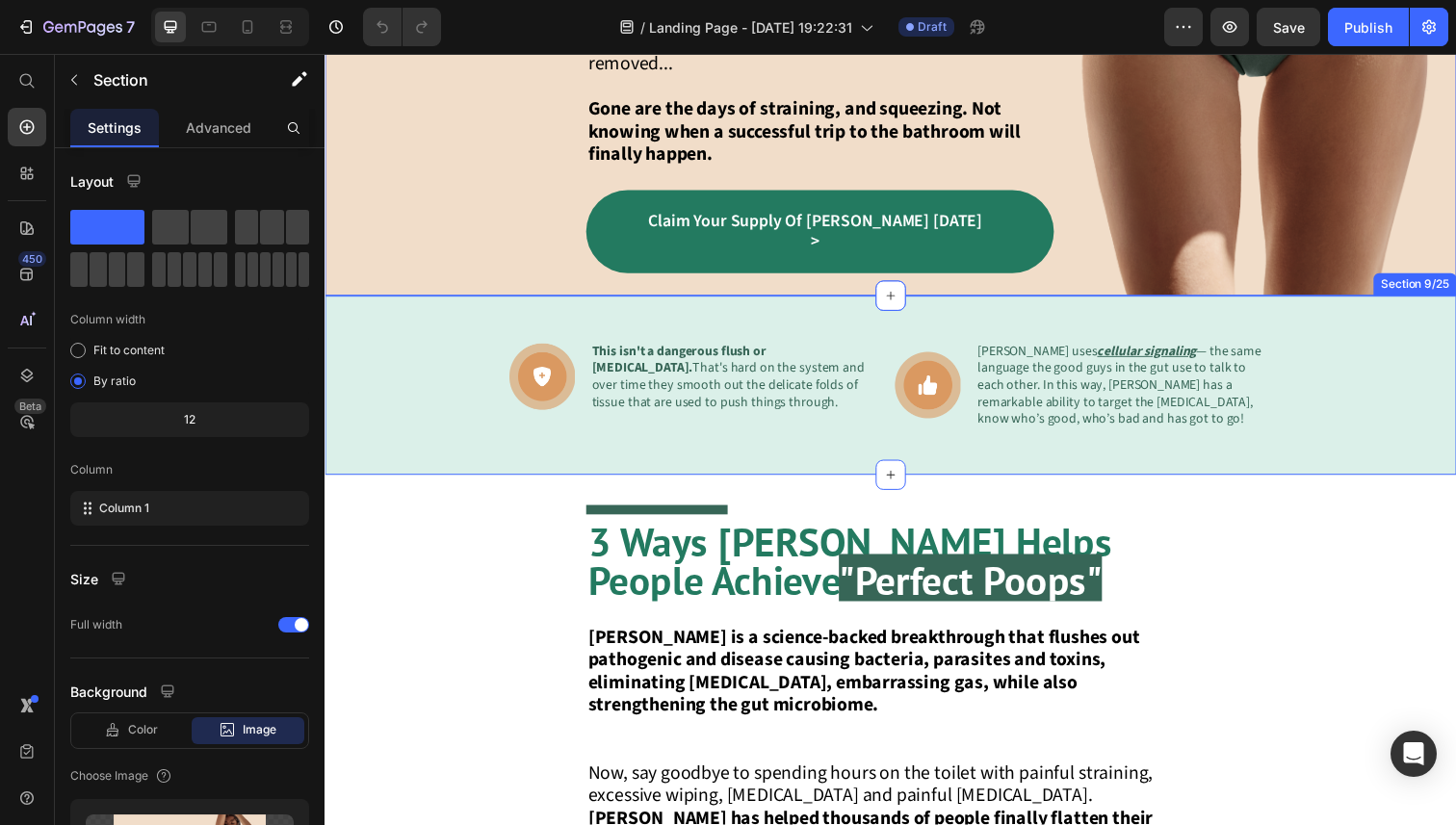 click on "Image This isn't a dangerous flush or [MEDICAL_DATA].  That's hard on the system and over time they smooth out the delicate folds of tissue that are used to push things through. Text Block Row Image [PERSON_NAME] uses  cellular signaling  — the same language the good guys in the gut use to talk to each other. In this way, [PERSON_NAME] has a remarkable ability to target the [MEDICAL_DATA], know who’s good, who’s bad and has got to go! Text Block Row Row Section 9/25" at bounding box center [902, 393] 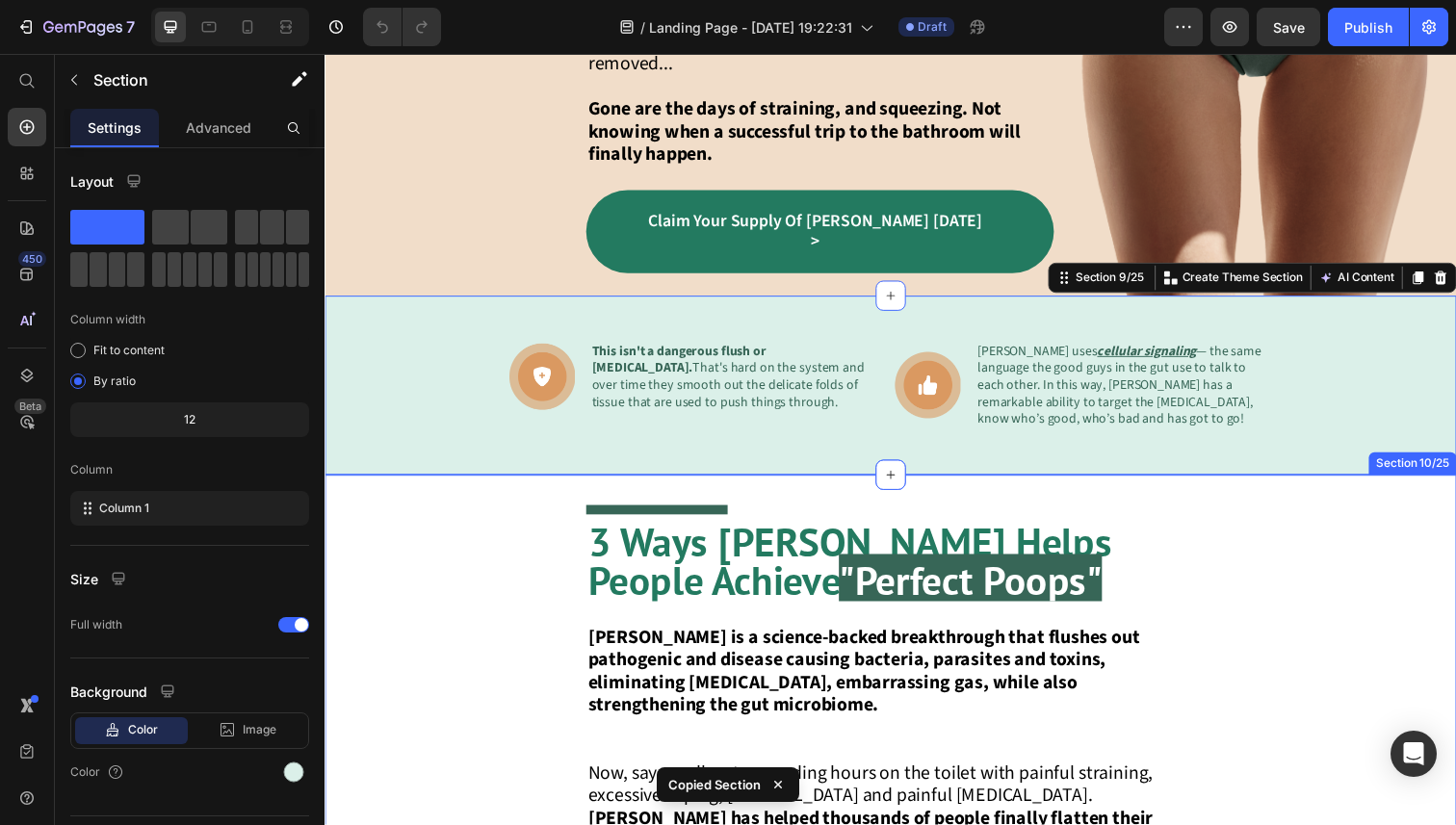 click on "Title Line 3 Ways [PERSON_NAME] Helps People Achieve  "Perfect Poops" Heading [PERSON_NAME] is a science-backed breakthrough that flushes out pathogenic and disease causing bacteria, parasites and toxins, eliminating [MEDICAL_DATA], embarrassing gas, while also strengthening the gut microbiome.     Now, say goodbye to spending hours on the toilet with painful straining, excessive wiping, [MEDICAL_DATA] and painful [MEDICAL_DATA].  [PERSON_NAME] has helped thousands of people finally flatten their waistline by “flushing out the bloat” and eliminating 10 or more pounds of toxic poop that might be fermenting inside the belly. Text Block Row Image Row" at bounding box center [902, 716] 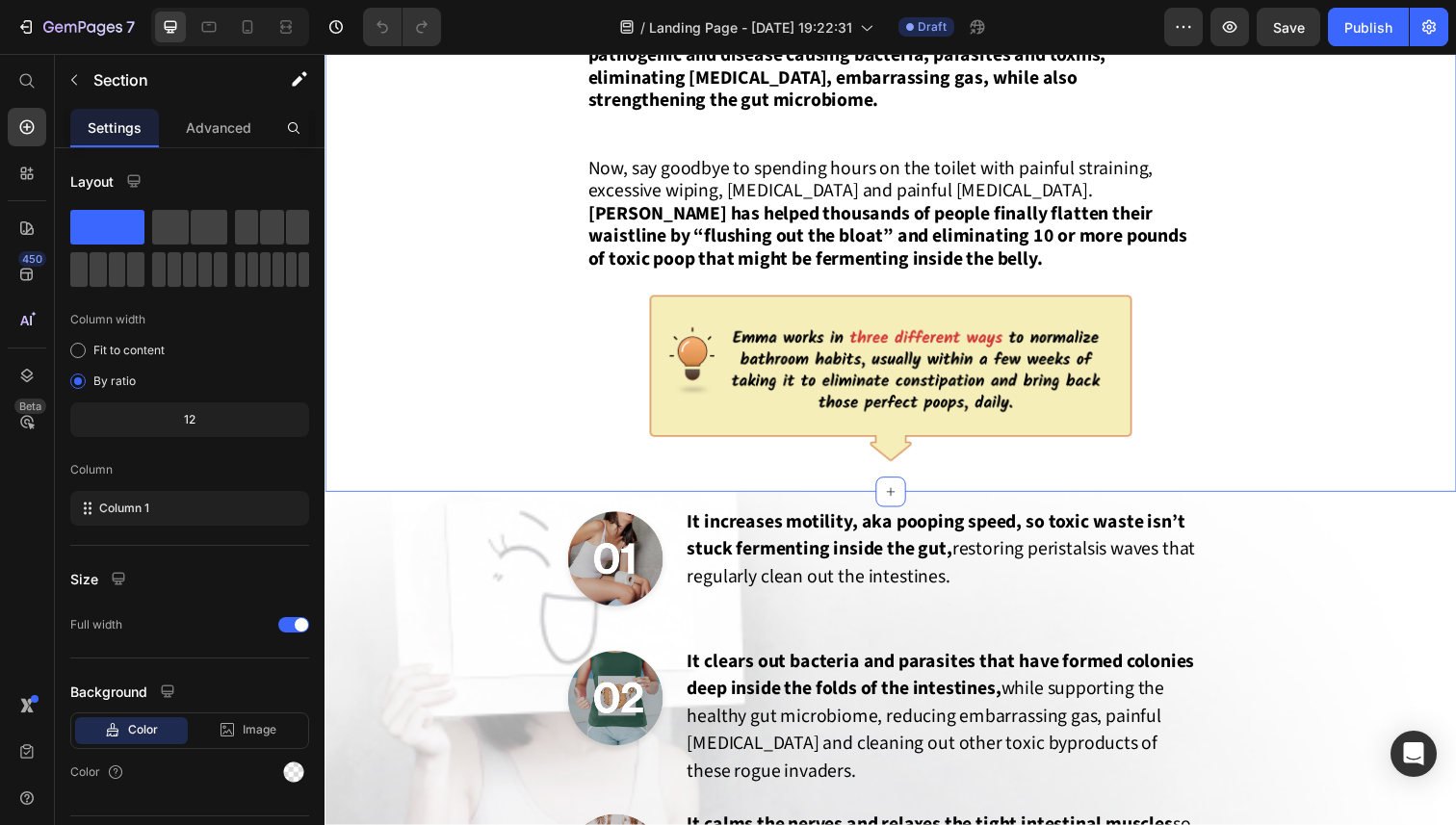 scroll, scrollTop: 8703, scrollLeft: 0, axis: vertical 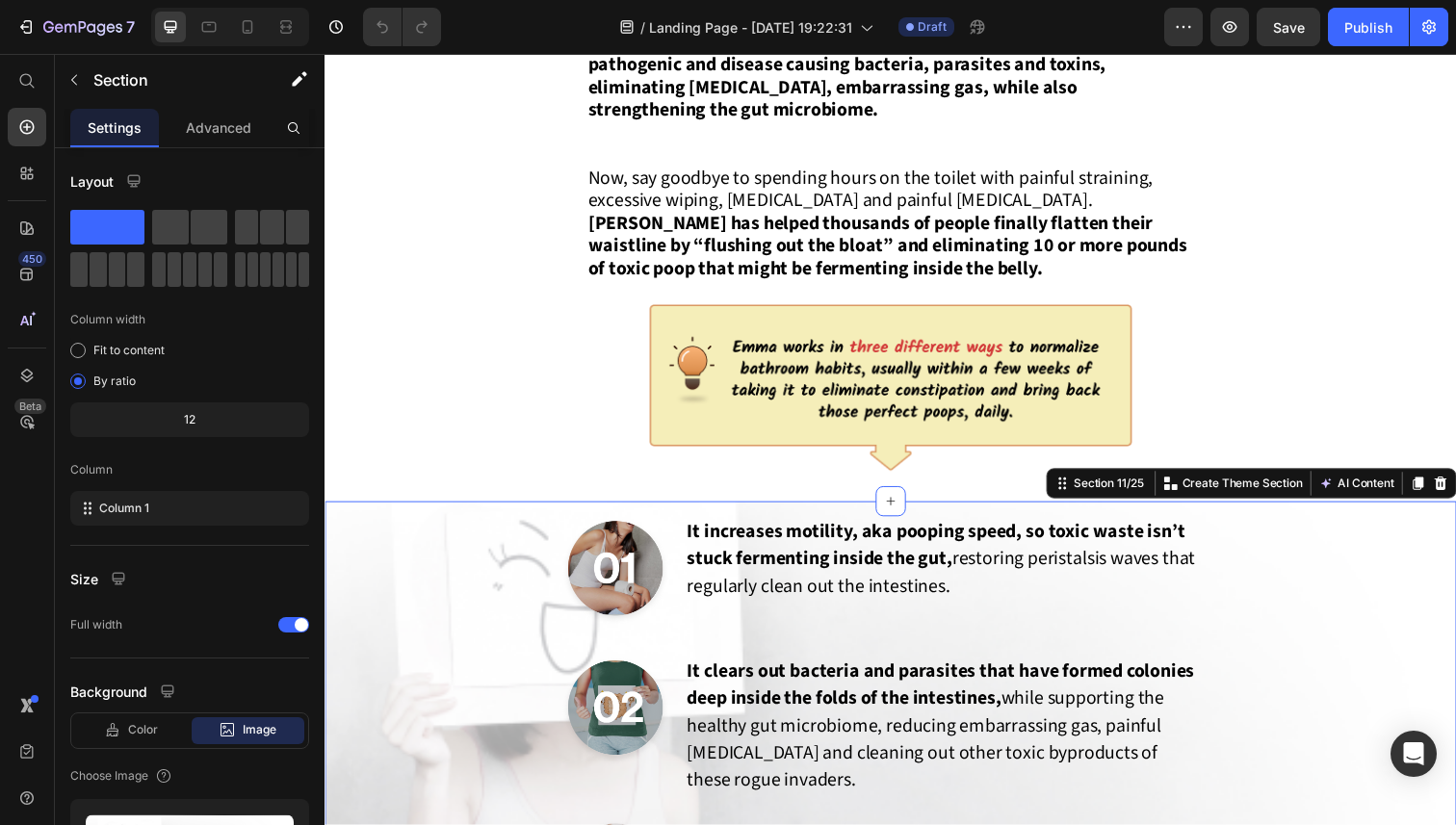 click on "Image It increases motility, aka pooping speed, so toxic waste isn’t stuck fermenting inside the gut,  restoring peristalsis waves that regularly clean out the intestines. Text Block Row Image It clears out bacteria and parasites that have formed colonies deep inside the folds of the intestines,  while supporting the healthy gut microbiome, reducing embarrassing gas, painful [MEDICAL_DATA] and cleaning out other toxic byproducts of these rogue invaders. Text Block Row Image It calms the nerves and relaxes the tight intestinal muscles  so stools can effortlessly glide out of the colon,  giving the feeling of complete release and elimination, daily. Text Block Row Relief From [MEDICAL_DATA]   And Constipation   > Button" at bounding box center [902, 787] 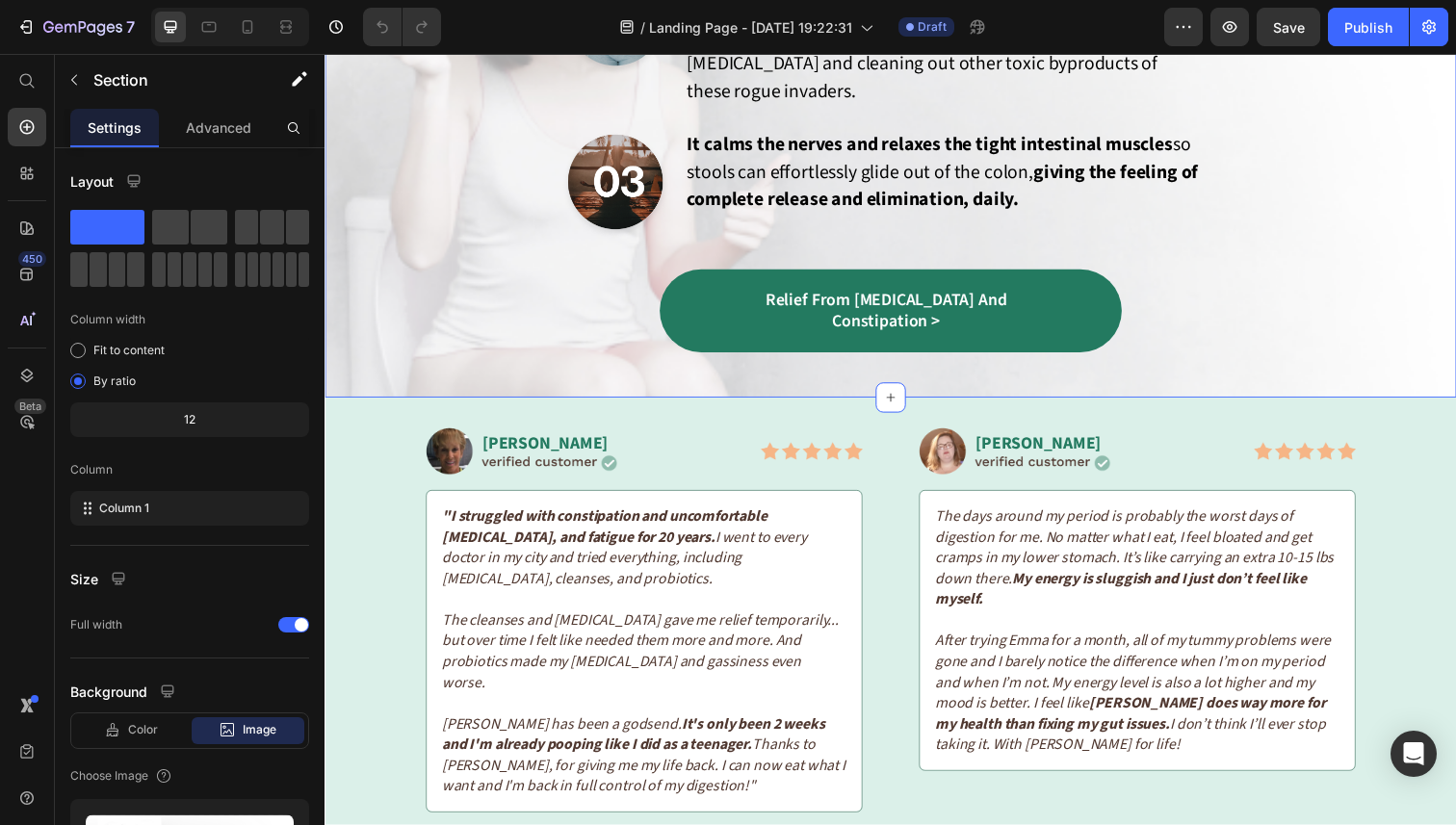 scroll, scrollTop: 9320, scrollLeft: 0, axis: vertical 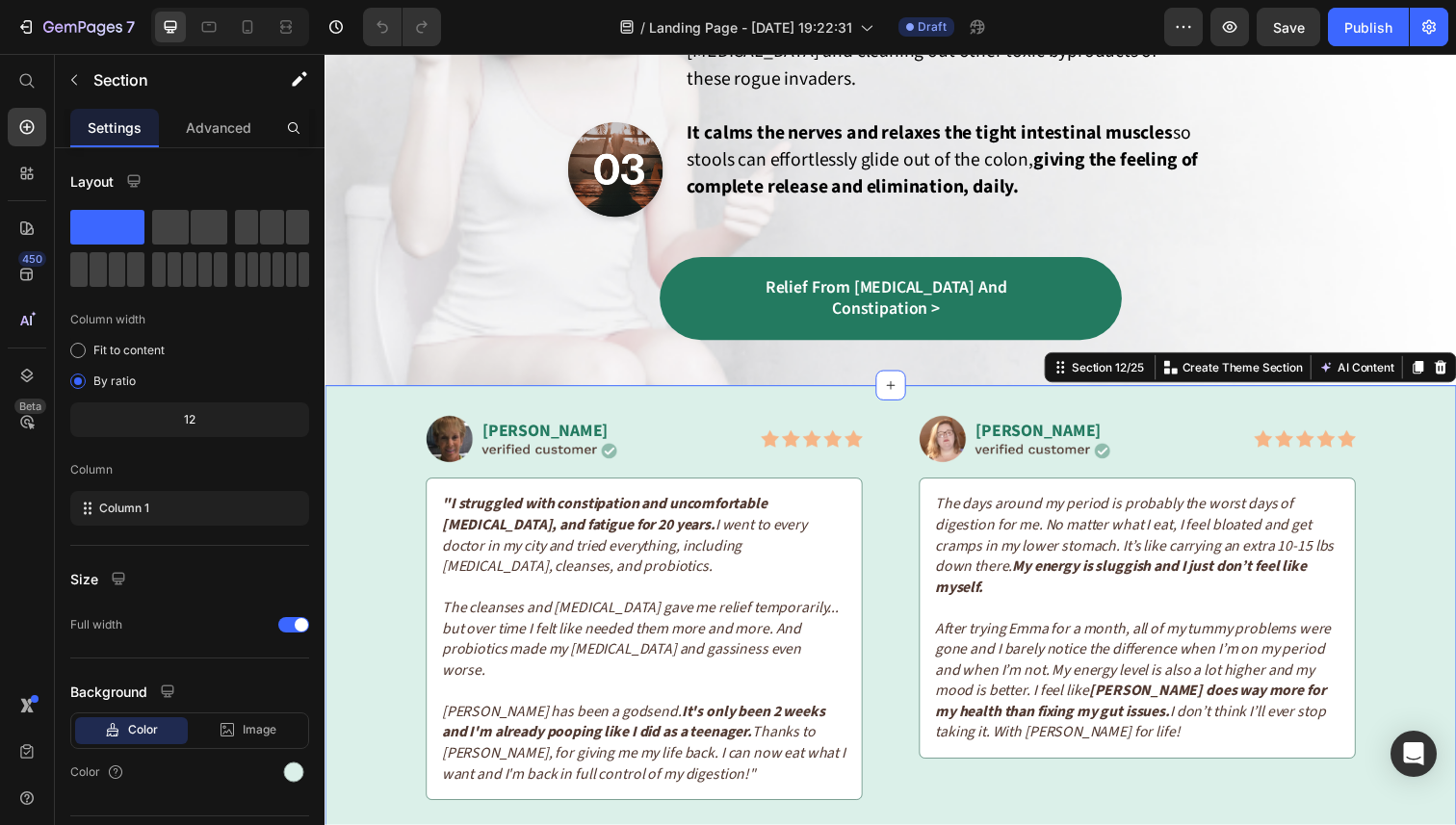 click on "Image [PERSON_NAME] Text Block Image Row Image Row "I struggled with constipation and uncomfortable [MEDICAL_DATA], and fatigue for 20 years.  I went to every doctor in my city and tried everything, including [MEDICAL_DATA], cleanses, and probiotics.    The cleanses and [MEDICAL_DATA] gave me relief temporarily... but over time I felt like needed them more and more. And probiotics made my [MEDICAL_DATA] and gassiness even worse.    [PERSON_NAME] has been a godsend.  It's only been 2 weeks and I'm already pooping like I did as a teenager.  Thanks to [PERSON_NAME], for giving me my life back. I can now eat what I want and I'm back in full control of my digestion!" Text Block Row Image [PERSON_NAME] Text Block Image Row Image Row The days around my period is probably the worst days of digestion for me. No matter what I eat, I feel bloated and get cramps in my lower stomach. It’s like carrying an extra 10-15 lbs down there.  My energy is sluggish and I just don’t feel like myself.   [PERSON_NAME] does way more for my health than fixing my gut issues. Row" at bounding box center (902, 620) 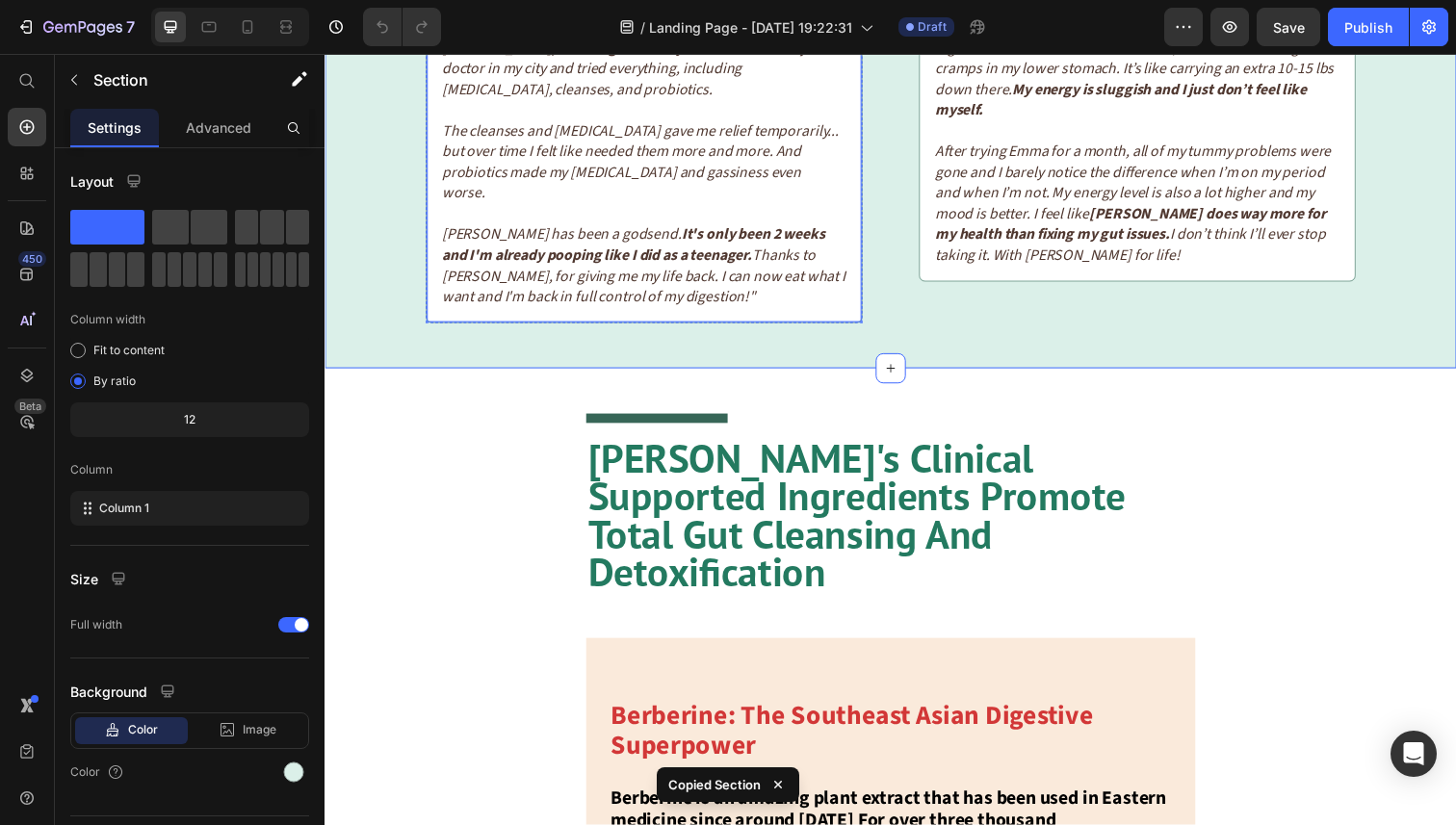 scroll, scrollTop: 9817, scrollLeft: 0, axis: vertical 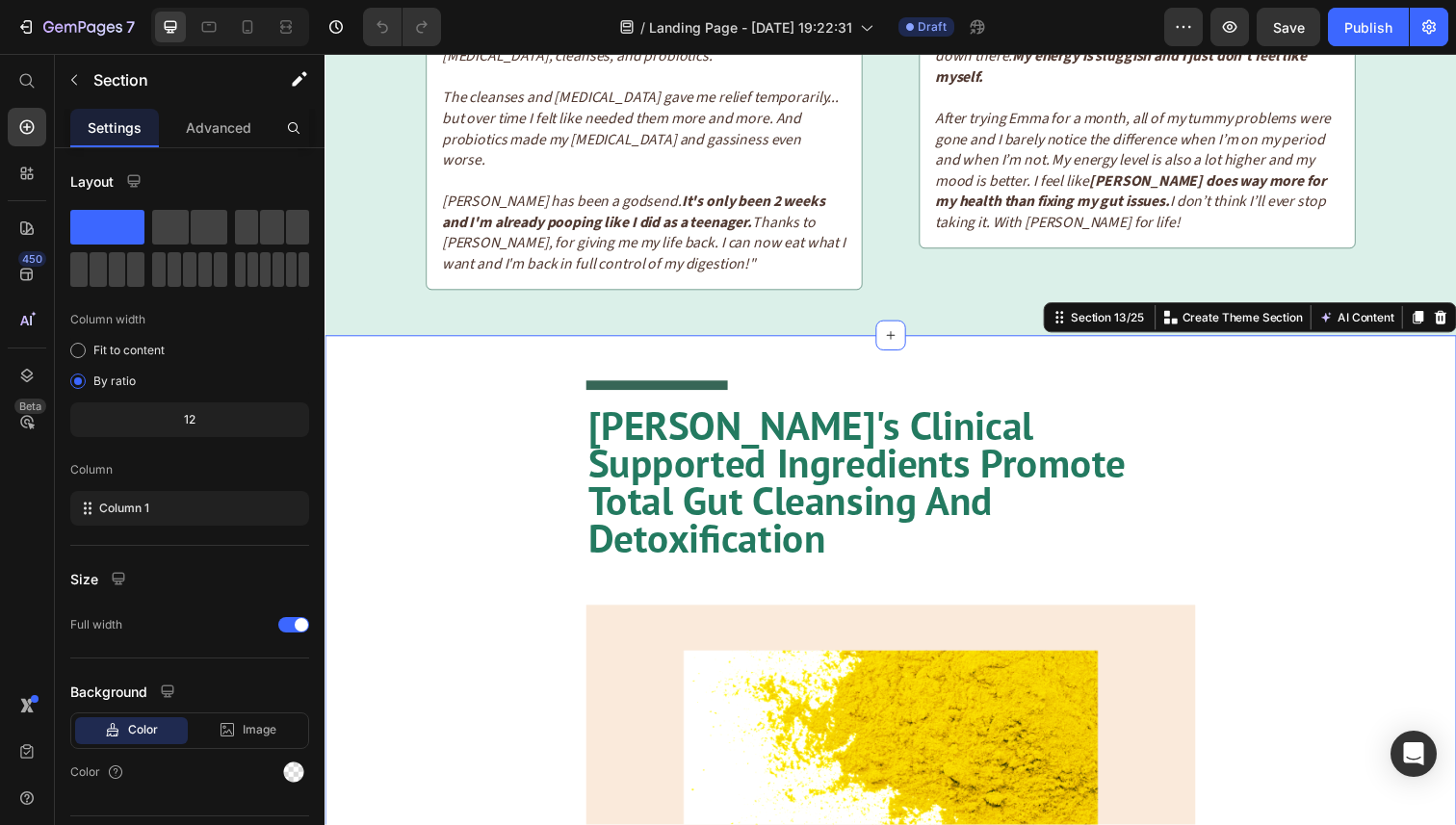 click on "Title Line [PERSON_NAME]'s Clinical Supported Ingredients Promote Total Gut Cleansing And Detoxification Heading Image Berberine: The Southeast Asian Digestive Superpower Text Block Berberine is an amazing plant extract that has been used in Eastern medicine since around [DATE] For over three thousand years,  Berberine was highly regarded for its healing properties and used in ancient and traditional medicine in both [GEOGRAPHIC_DATA] and [GEOGRAPHIC_DATA].   This ingredient has been studied by scientists and health experts across the world, yet in the modern western world, it’s been kept hidden from us.   Berberine acts like an army of friendly soldiers that march straight to the gut and get to work destroying the nasty gut invaders that may have hijacked the body. Text Block Image Not only will it help kill off the nasty archaea who have taken over the gut, it can also help fully empty the bowels every day to feel light and energetic again...     Text Block Row                 Text Block Row Image Text Block" at bounding box center (902, 3245) 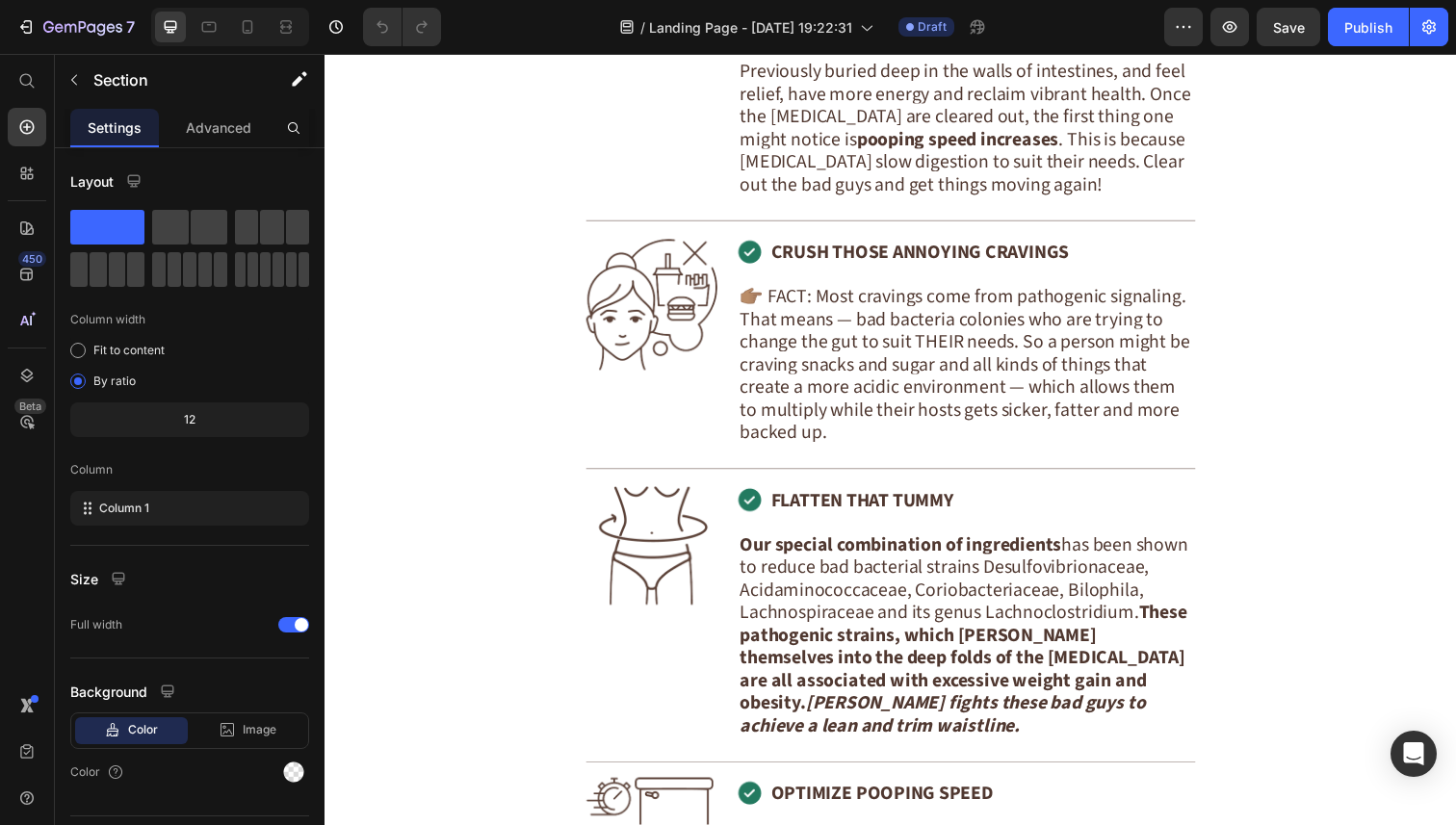 scroll, scrollTop: 16419, scrollLeft: 0, axis: vertical 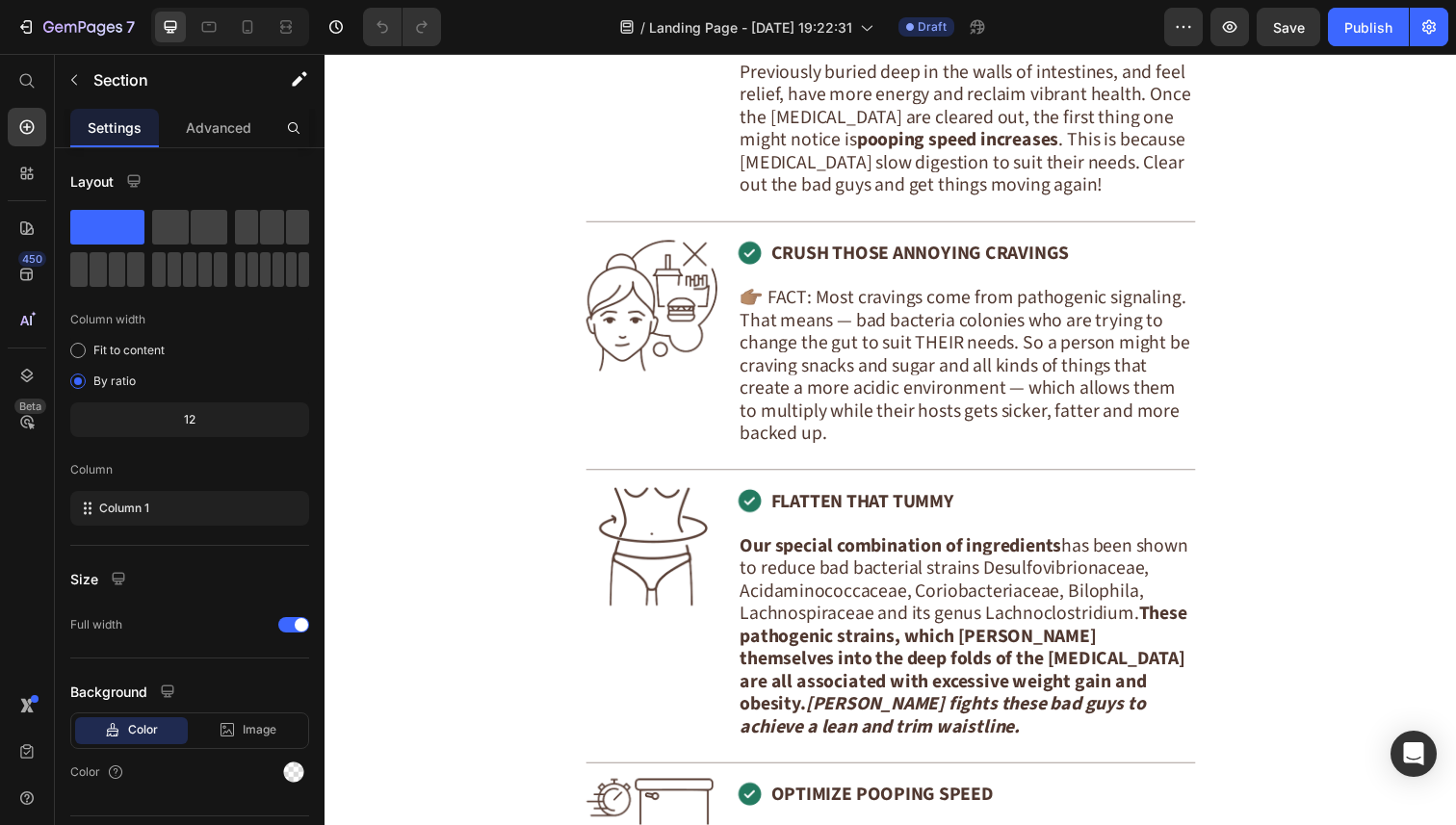 click on "Image [PERSON_NAME] Text Block Image Row Image Row I love eating out with my friends in [US_STATE][GEOGRAPHIC_DATA], especially Asian and Italian foods. Since I turned 30s, I get stomach upset every time after a big meal, especially if I had delicious stuff like  pasta, pizza, rice, desserts or ramen.  It got to a point where I felt like I couldn’t enjoy eating out with friends anymore.   Then I discovered [PERSON_NAME]. Now I just take 2 capsules of [PERSON_NAME] after I eat, and  I never feel the painful [MEDICAL_DATA] or [MEDICAL_DATA] anymore! It works like magic! Text Block Row Image [PERSON_NAME] Text Block Image Row Image Row Working out and eating healthy is my passion. But I still get gas and constipation weekly. I eat a lot of veggies and healthy salads so that could be the problem... I heard too much fiber can cause digestive issues...   Recently, I tried [PERSON_NAME] and all the symptoms went away, not to mention the  incredible anti-aging combo of Quercetin and Resveratrol Text Block Row Row" at bounding box center [902, -371] 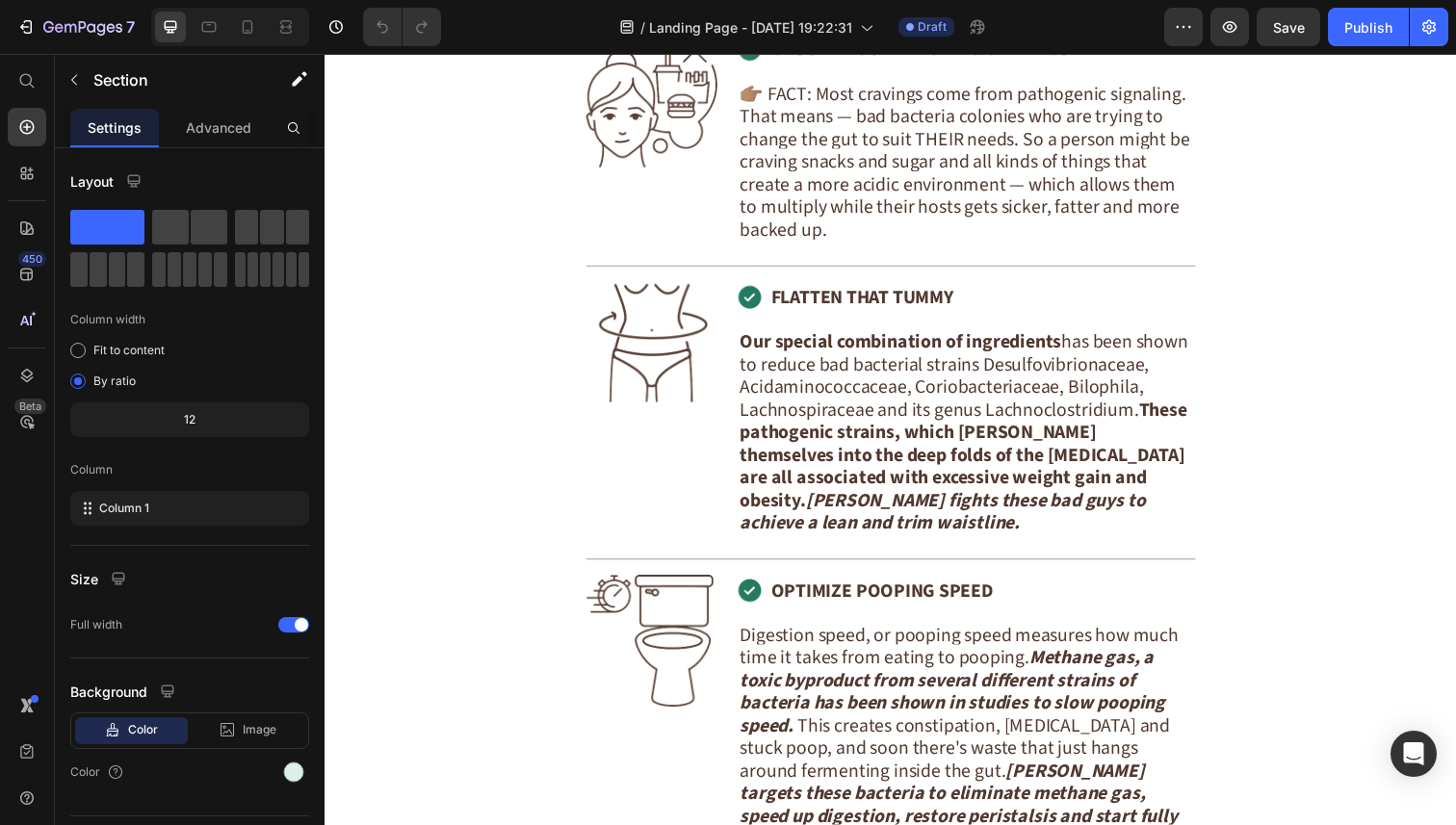 scroll, scrollTop: 16689, scrollLeft: 0, axis: vertical 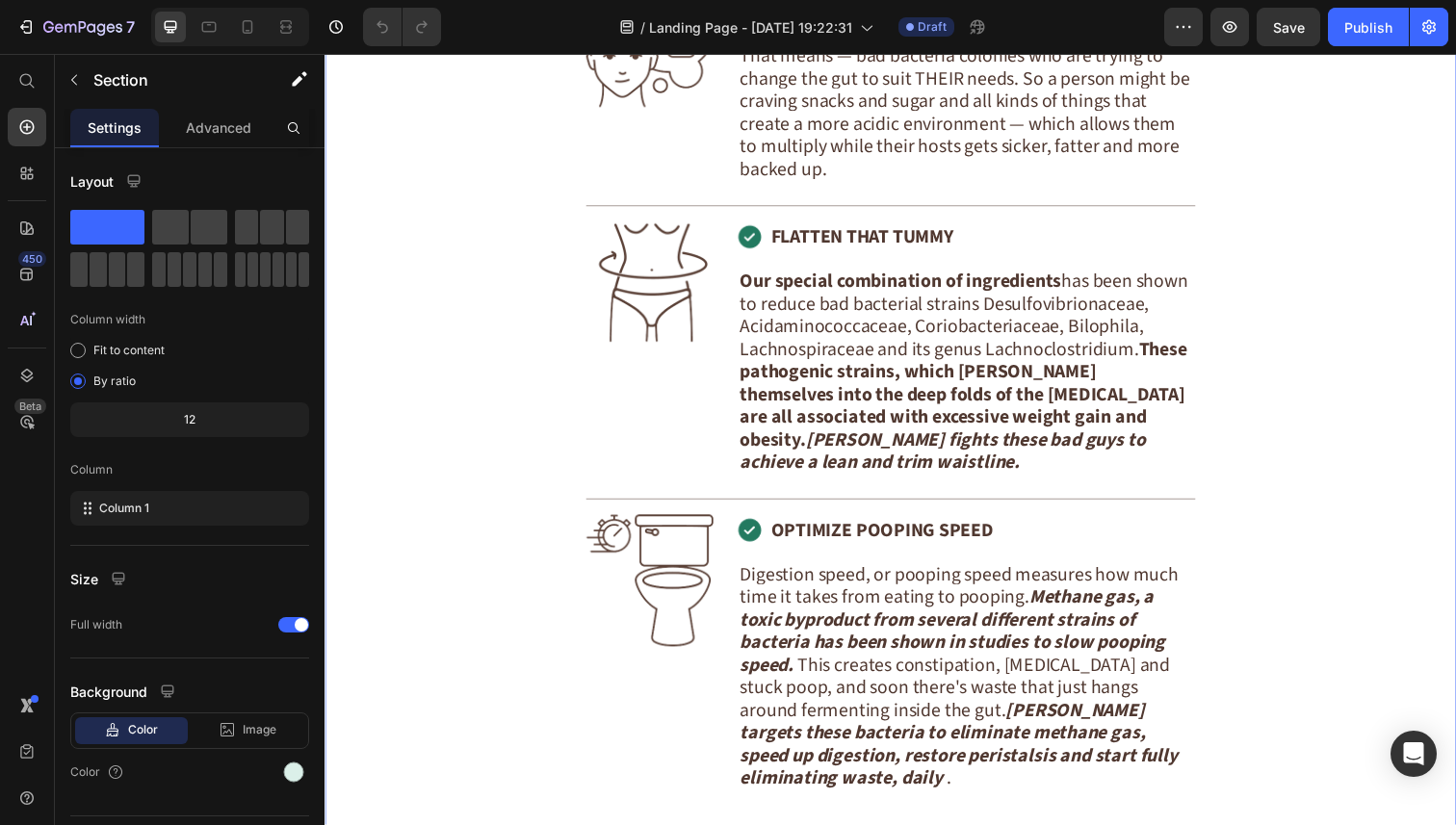 click on "Title Line Fully Empty The Bowels  And Feel   Ten Times   Lighter Heading Image Image FLUSH OUT [MEDICAL_DATA] COLONIES Text Block Row Previously buried deep in the walls of intestines, and feel relief, have more energy and reclaim vibrant health. Once the [MEDICAL_DATA] are cleared out, the first thing one might notice is  pooping speed increases . This is because [MEDICAL_DATA] slow digestion to suit their needs. Clear out the bad guys and get things moving again! Text Block Row Image Image CRUSH THOSE ANNOYING CRAVINGS Text Block Row 👉🏽 FACT: Most cravings come from pathogenic signaling. That means — bad bacteria colonies who are trying to change the gut to suit THEIR needs. So a person might be craving snacks and sugar and all kinds of things that create a more acidic environment — which allows them to multiply while their hosts gets sicker, fatter and more backed up. Text Block Row Image Image FLATTEN THAT TUMMY Text Block Row Text Block Row Image Image Row" at bounding box center (902, 269) 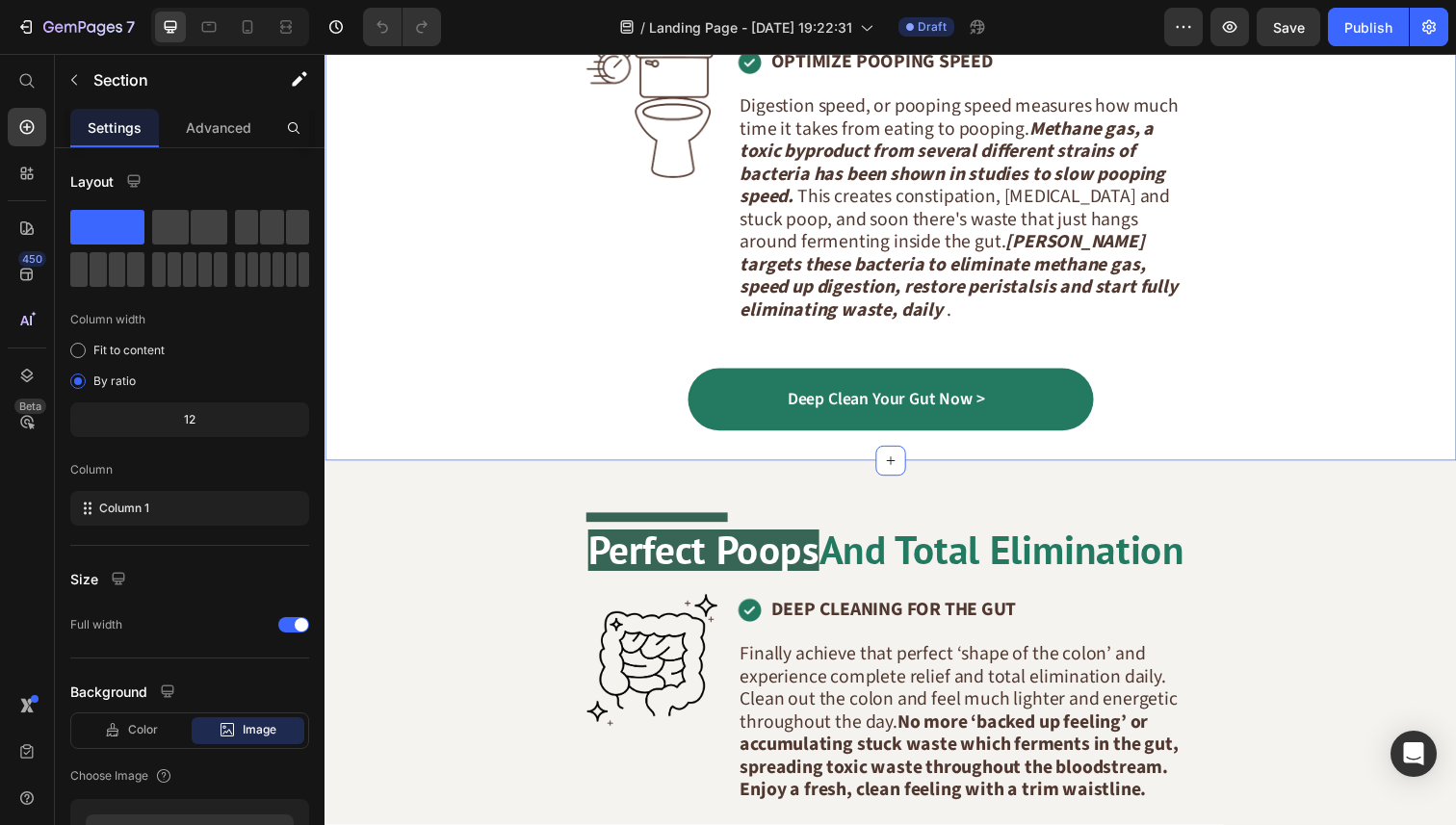 scroll, scrollTop: 18034, scrollLeft: 0, axis: vertical 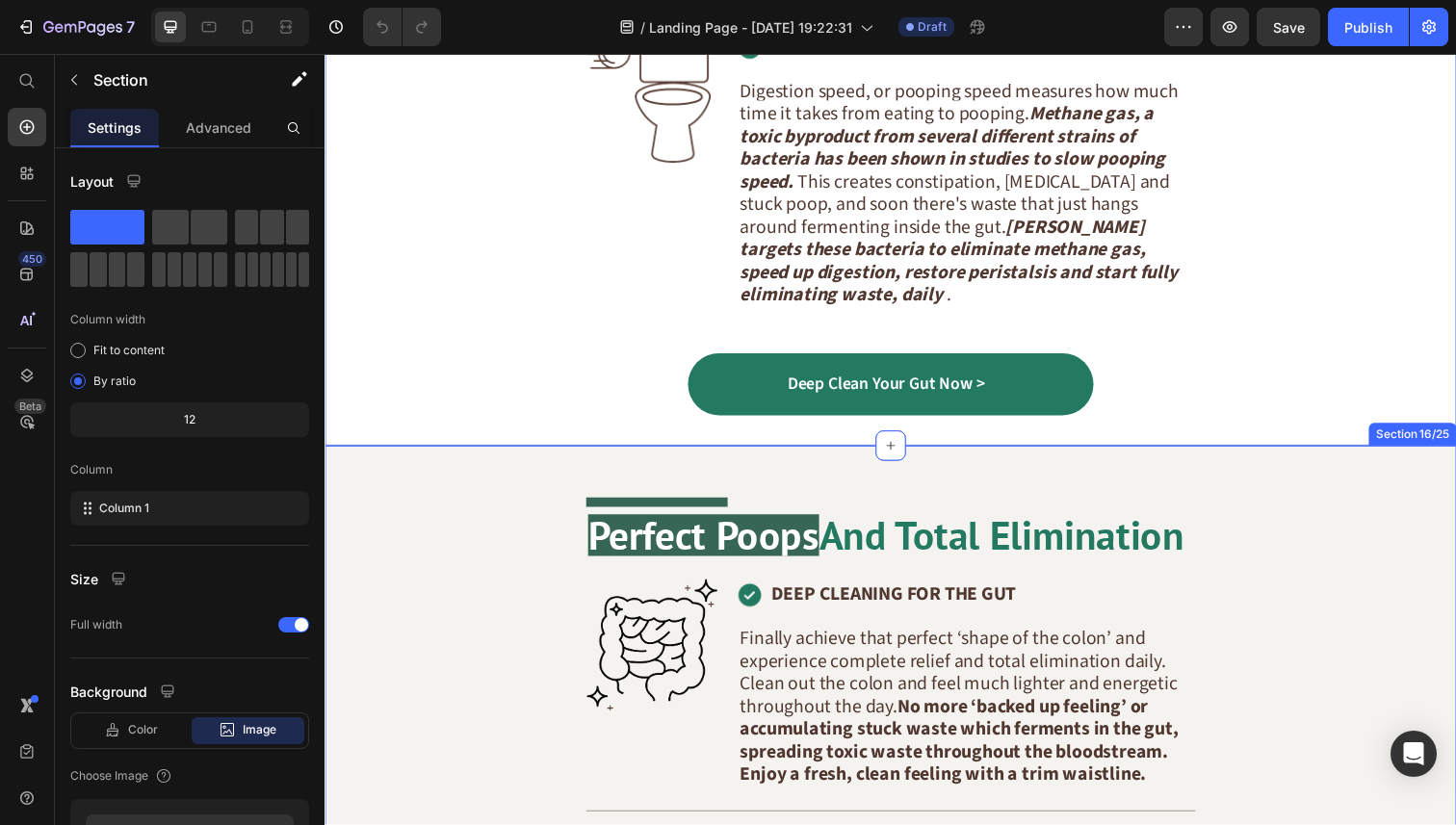 click on "Title Line  Perfect Poops   And Total Elimination Heading Image Image DEEP CLEANING FOR THE GUT Text Block Row Finally achieve that perfect ‘shape of the colon’ and experience complete relief and total elimination daily. Clean out the colon and feel much lighter and energetic throughout the day.  No more ‘backed up feeling’ or accumulating stuck waste which ferments in the gut, spreading toxic waste throughout the bloodstream. Enjoy a fresh, clean feeling with a trim waistline. Text Block Row Image Image ENJOY CLEARER SKIN Text Block Row Many people don’t realize that besides the colon, the pores of the skin are a major source of elimination.  When the colon becomes backed up, the body will find alternate ways to push the toxins out.  Unfortunately that means toxins and irritants and waste product will be pushed out [MEDICAL_DATA], resulting in [MEDICAL_DATA], skin rashes, and [MEDICAL_DATA].  Fix the elimination problem, and often skin will clear up within just a few short weeks. Row Image" at bounding box center [902, 1091] 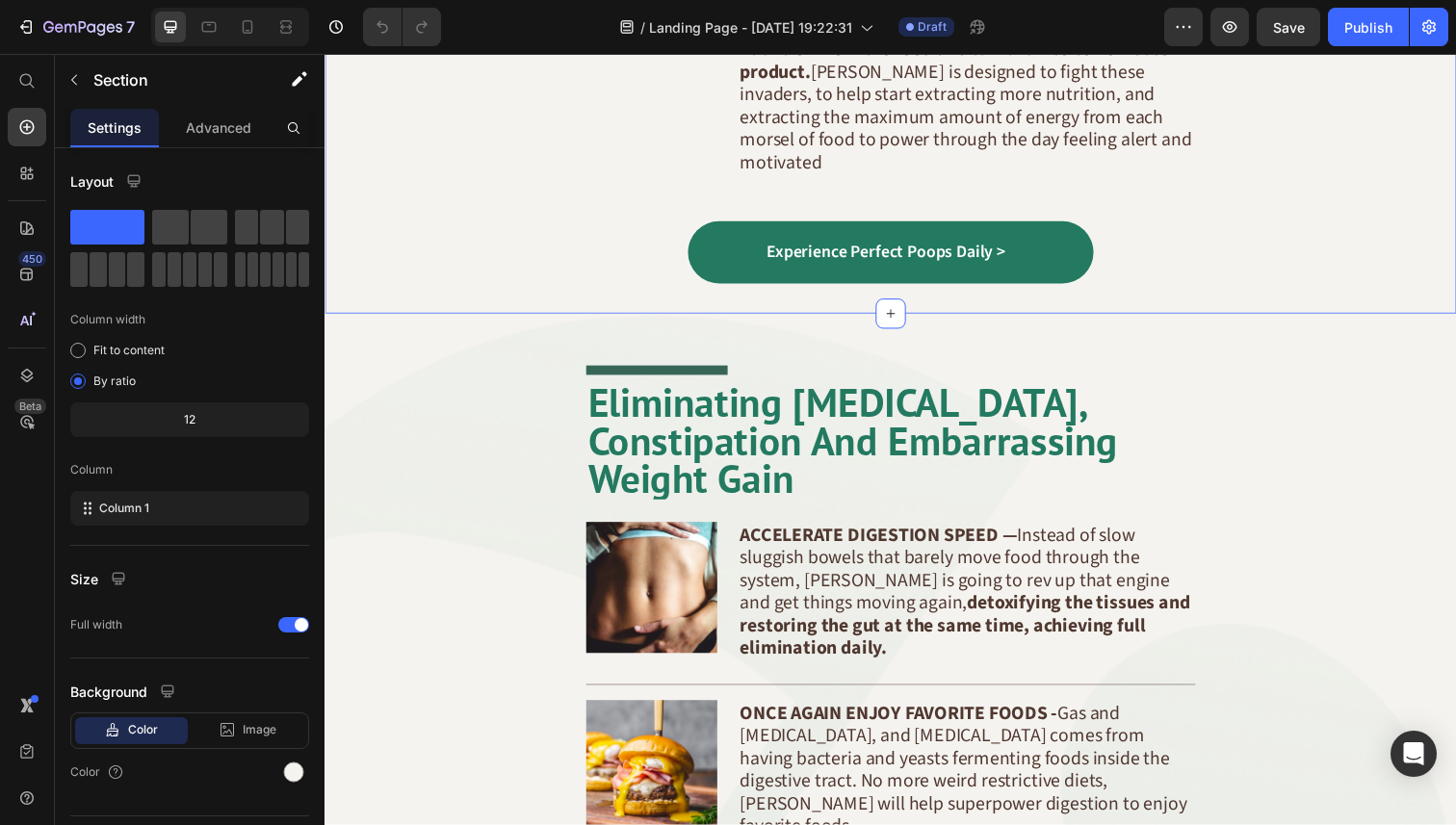 scroll, scrollTop: 19421, scrollLeft: 0, axis: vertical 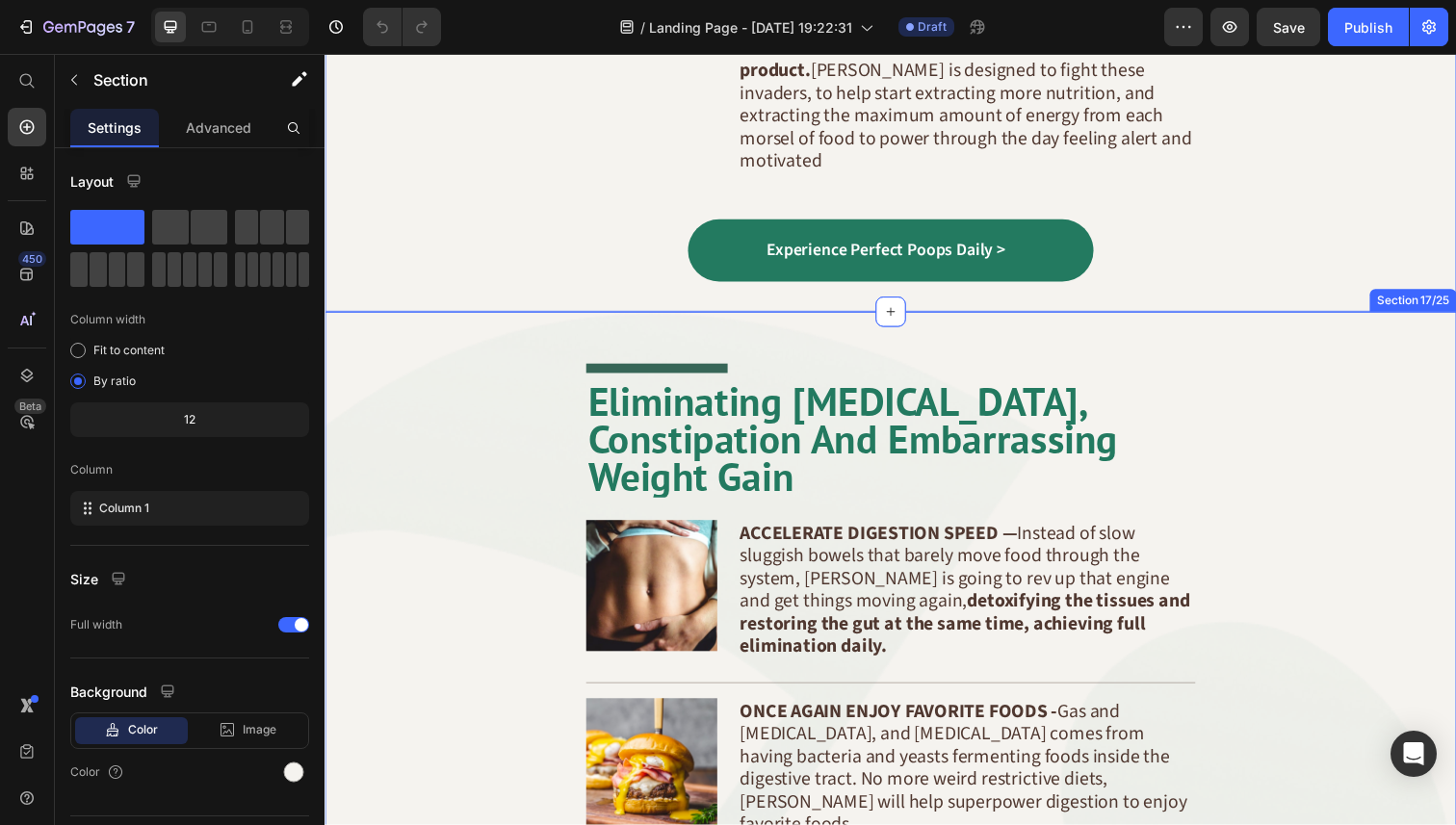click on "Title Line Eliminating [MEDICAL_DATA], Constipation And Embarrassing Weight Gain Heading Image ACCELERATE DIGESTION SPEED —  Instead of slow sluggish bowels that barely move food through the system, [PERSON_NAME] is going to rev up that engine and get things moving again,  detoxifying the tissues and restoring the gut at the same time, achieving full elimination daily. Text Block Row Image ONCE AGAIN ENJOY FAVORITE FOODS -  Gas and [MEDICAL_DATA], and [MEDICAL_DATA] comes from having bacteria and yeasts fermenting foods inside the digestive tract. No more weird restrictive diets, [PERSON_NAME] will help superpower digestion to enjoy favorite foods. Text Block Row Image HELP HEAL LEAKY GUT - Text Block Row Image ENJOY TRAVELING WITHOUT FEAR -  Protect the family from [MEDICAL_DATA] and parasites when traveling to beautiful tropical destinations outside of the developed world. [PERSON_NAME] provides 24/7 protection from harmful bacteria and pathogenic parasites who are trying to make themselves at home inside the gut. Text Block" at bounding box center (902, 883) 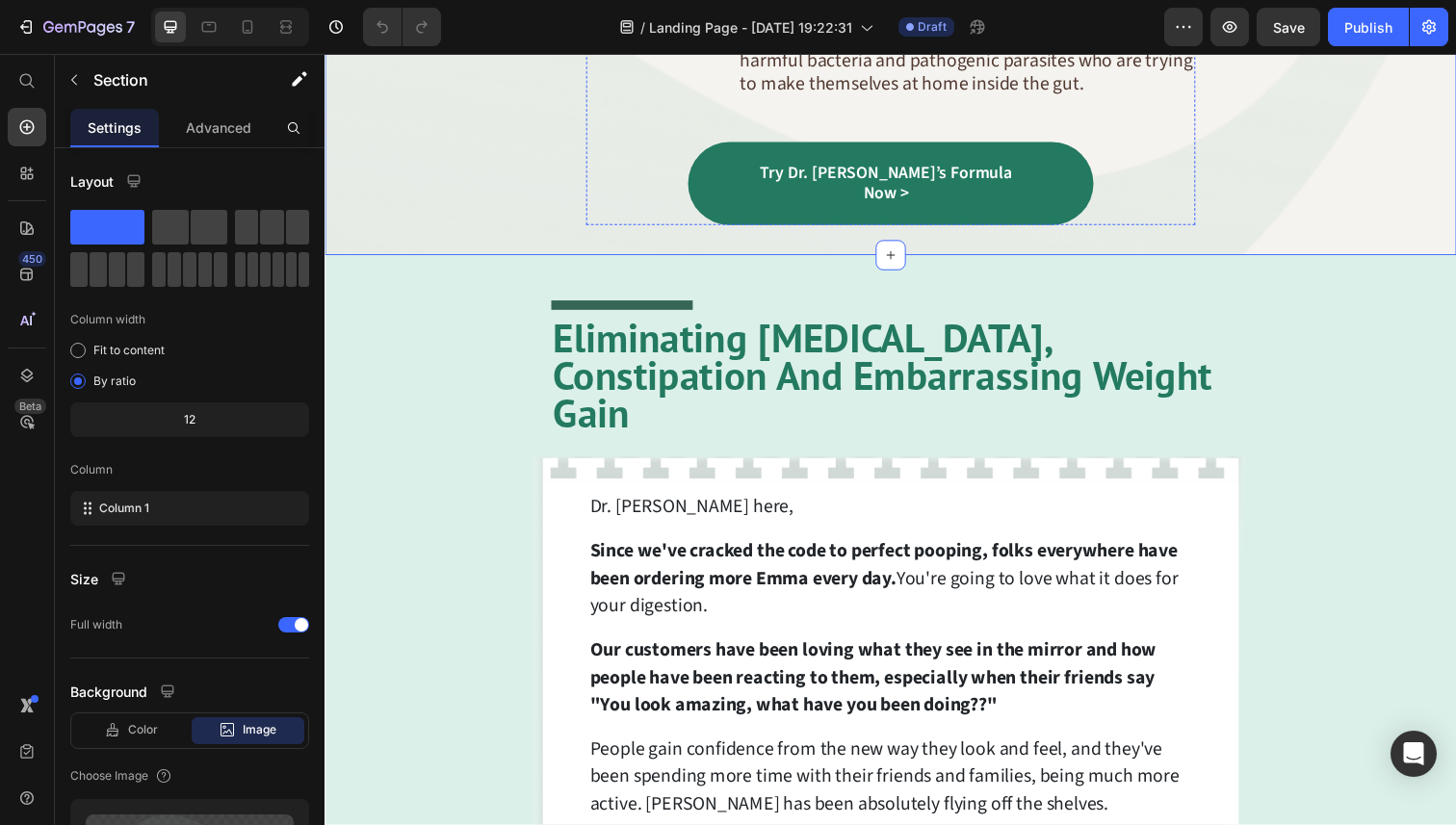 scroll, scrollTop: 20594, scrollLeft: 0, axis: vertical 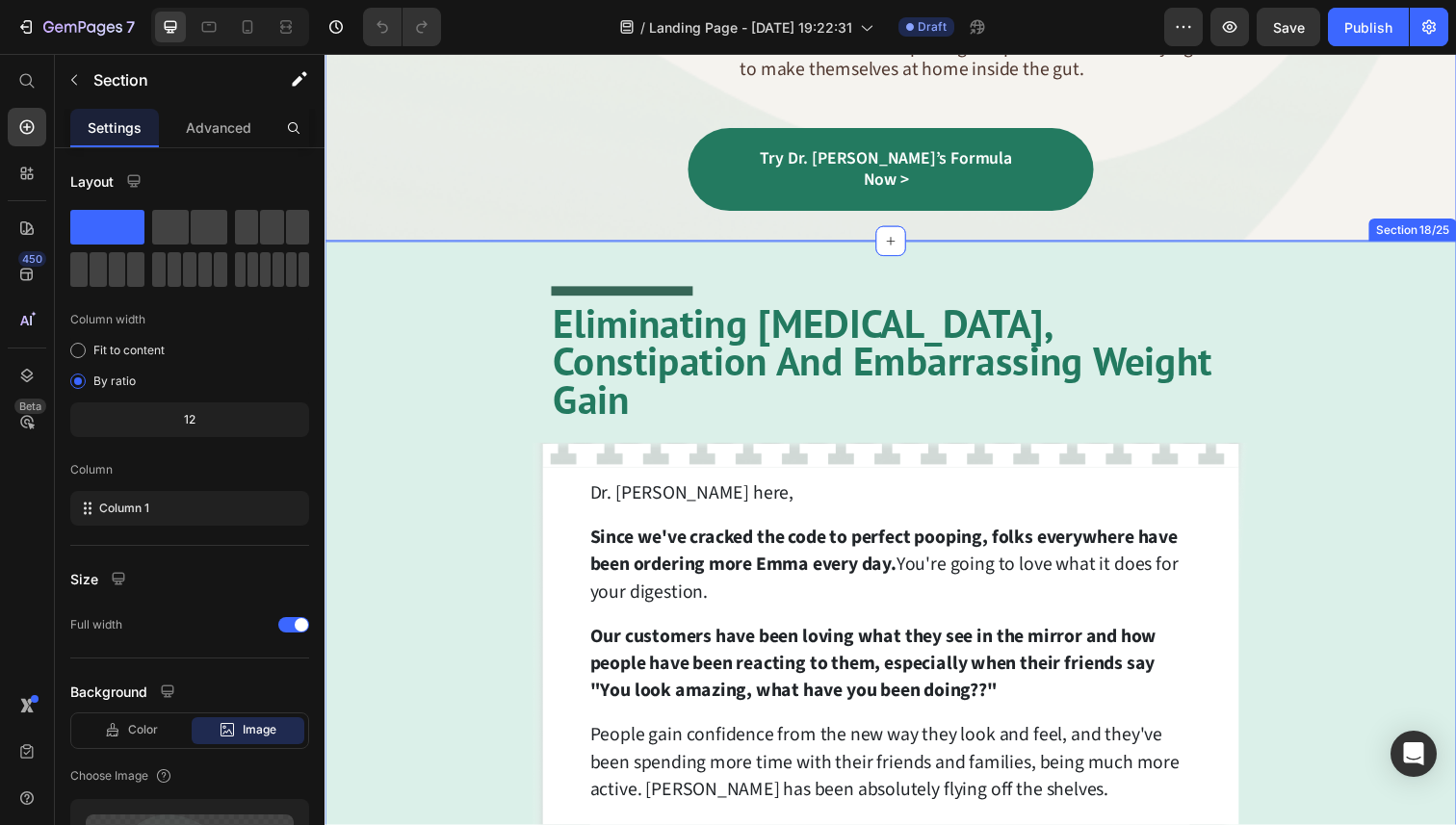 click on "Title Line Eliminating [MEDICAL_DATA], Constipation And Embarrassing Weight Gain Heading Image Image Image Dr. [PERSON_NAME] [PERSON_NAME] MD Top [US_STATE] City Gastroenterologist Text Block Row Dr. [PERSON_NAME] here, Text Block Since we've cracked the code to perfect pooping, folks everywhere have been ordering more Emma every day.  You're going to love what it does for your digestion. Text Block Our customers have been loving what they see in the mirror and how people have been reacting to them, especially when their friends say "You look amazing, what have you been doing??" Text Block People gain confidence from the new way they look and feel, and they've been spending more time with their friends and families, being much more active. [PERSON_NAME] has been absolutely flying off the shelves. Text Block However, because of all this, there's a problem. Our manufacturing has been absolutely overwhelmed. Creating a batch of [PERSON_NAME] went from 8 weeks, all the way up to 16 weeks. Text Block Text Block Text Block Text Block Text Block   Image" at bounding box center (902, 1001) 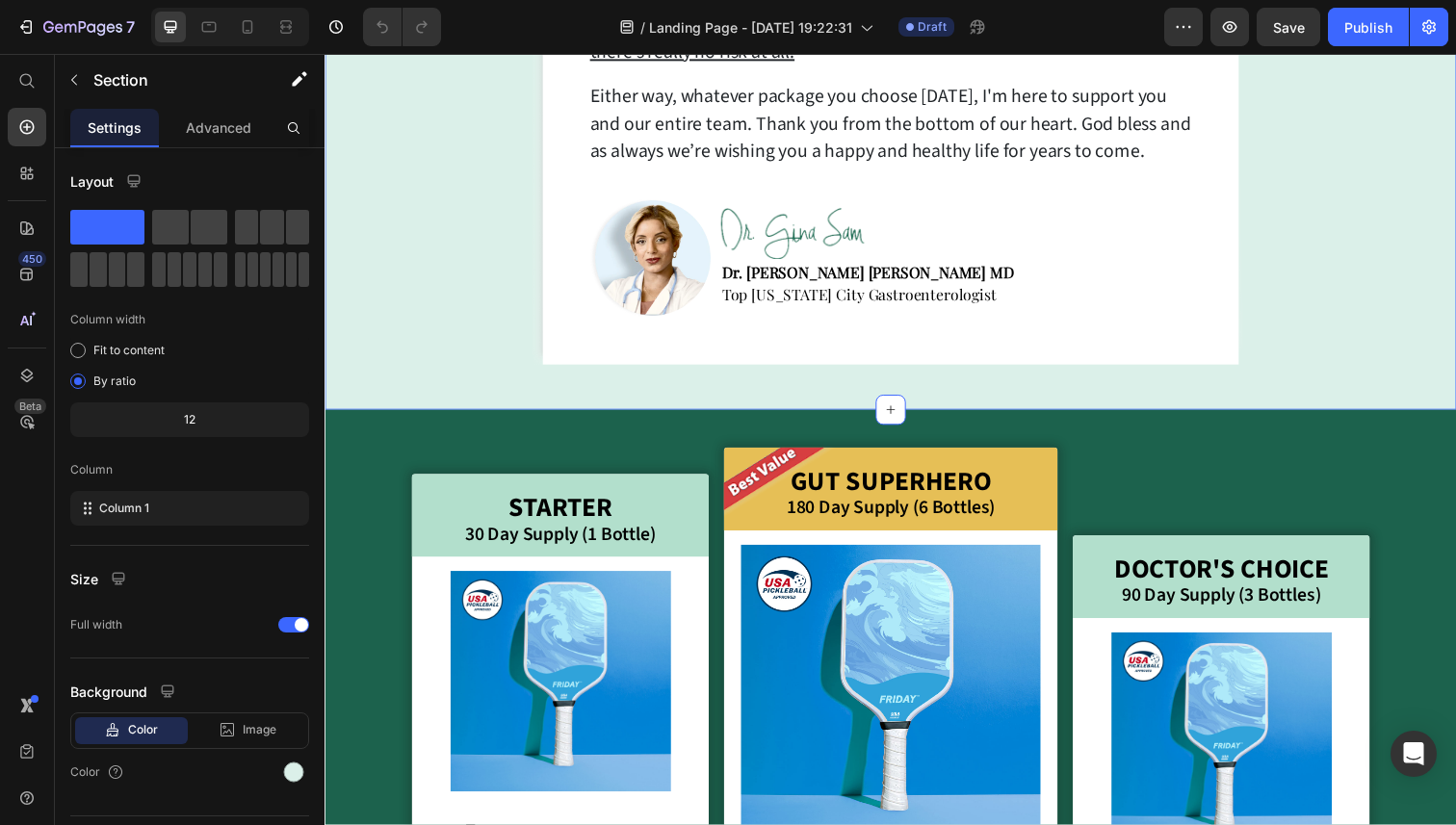 scroll, scrollTop: 21986, scrollLeft: 0, axis: vertical 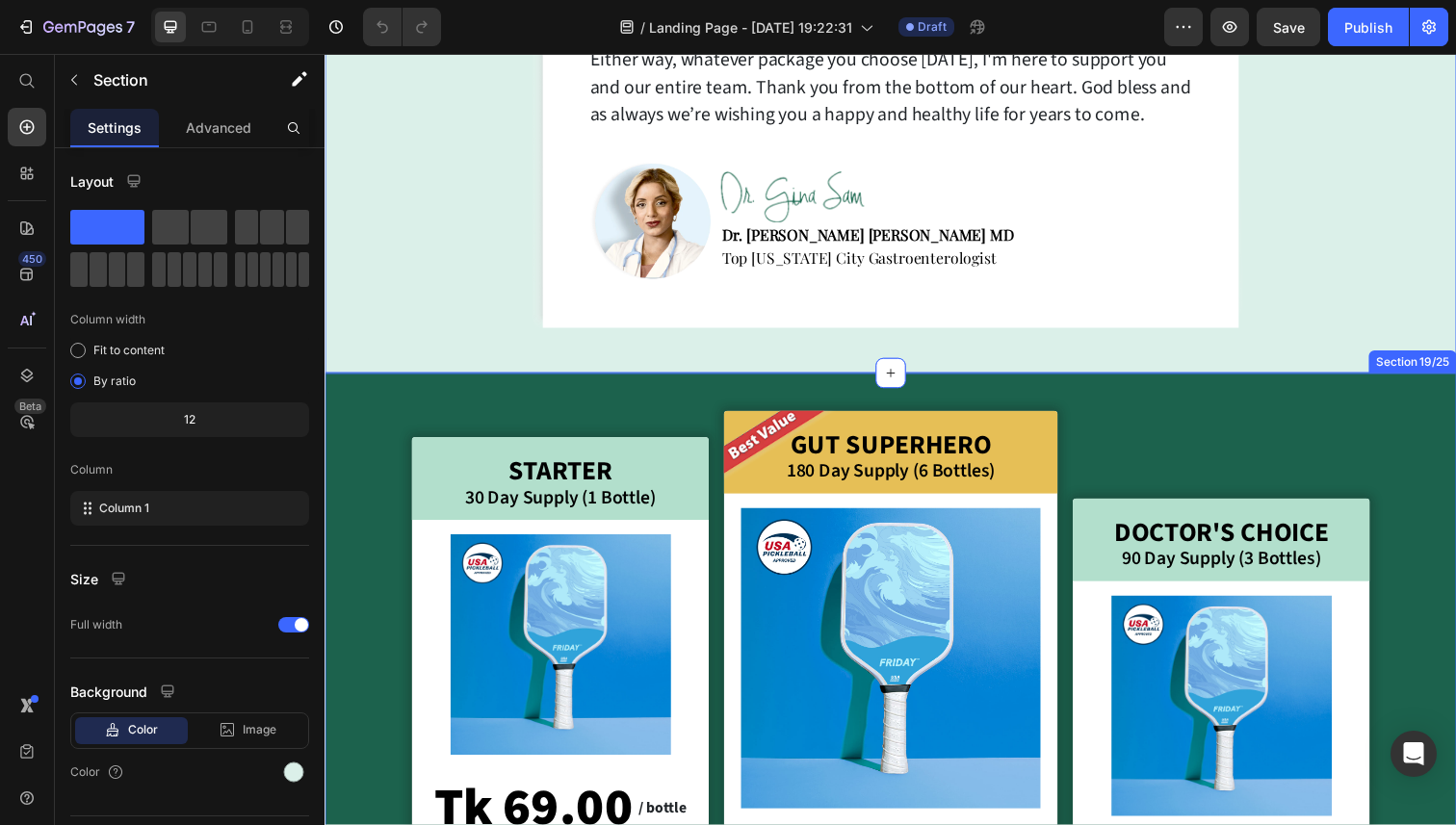 click on "Starter Text Block 30 Day Supply (1 Bottle) Text Block Row Product Images Tk 69.00 Product Price / bottle Text Block Row Plus $4.95 Shipping Text Block Image Image Tk 99.00 Product Price Tk 69.00 Product Price Row Product Row Image Gut SuperHero Text Block 180 Day Supply (6 Bottles) Text Block Row Product Images Tk 69.00 Product Price / bottle Text Block Row Image Image Image Image Image Tk 99.00 Product Price Tk 69.00 Product Price Row Product Row Doctor's Choice Text Block 90 Day Supply (3 Bottles) Text Block Row Product Images Tk 69.00 Product Price / bottle Text Block Row Image Image Image Image Tk 99.00 Product Price Tk 69.00 Product Price Row Product Row Row" at bounding box center (902, 718) 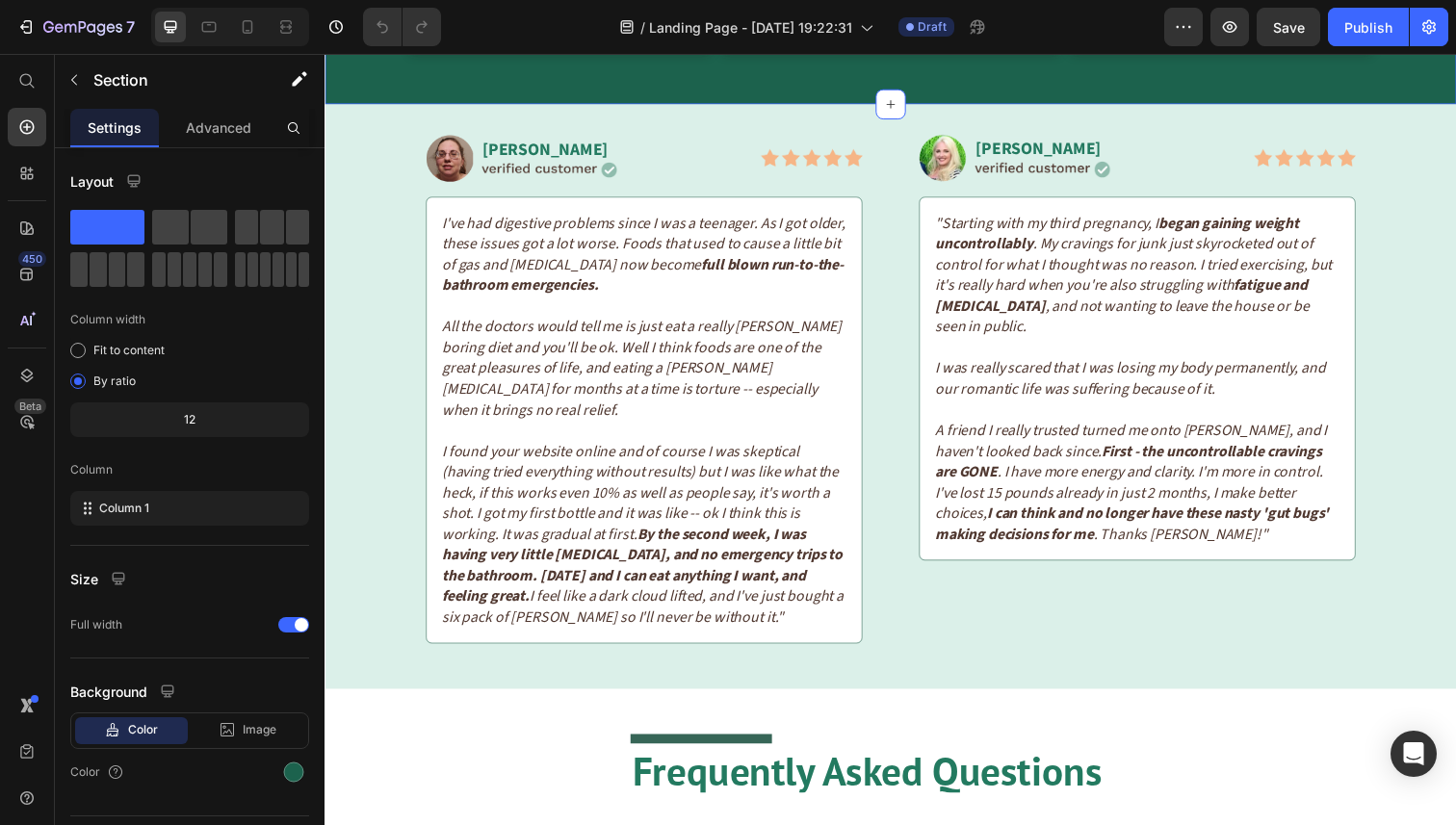 scroll, scrollTop: 22863, scrollLeft: 0, axis: vertical 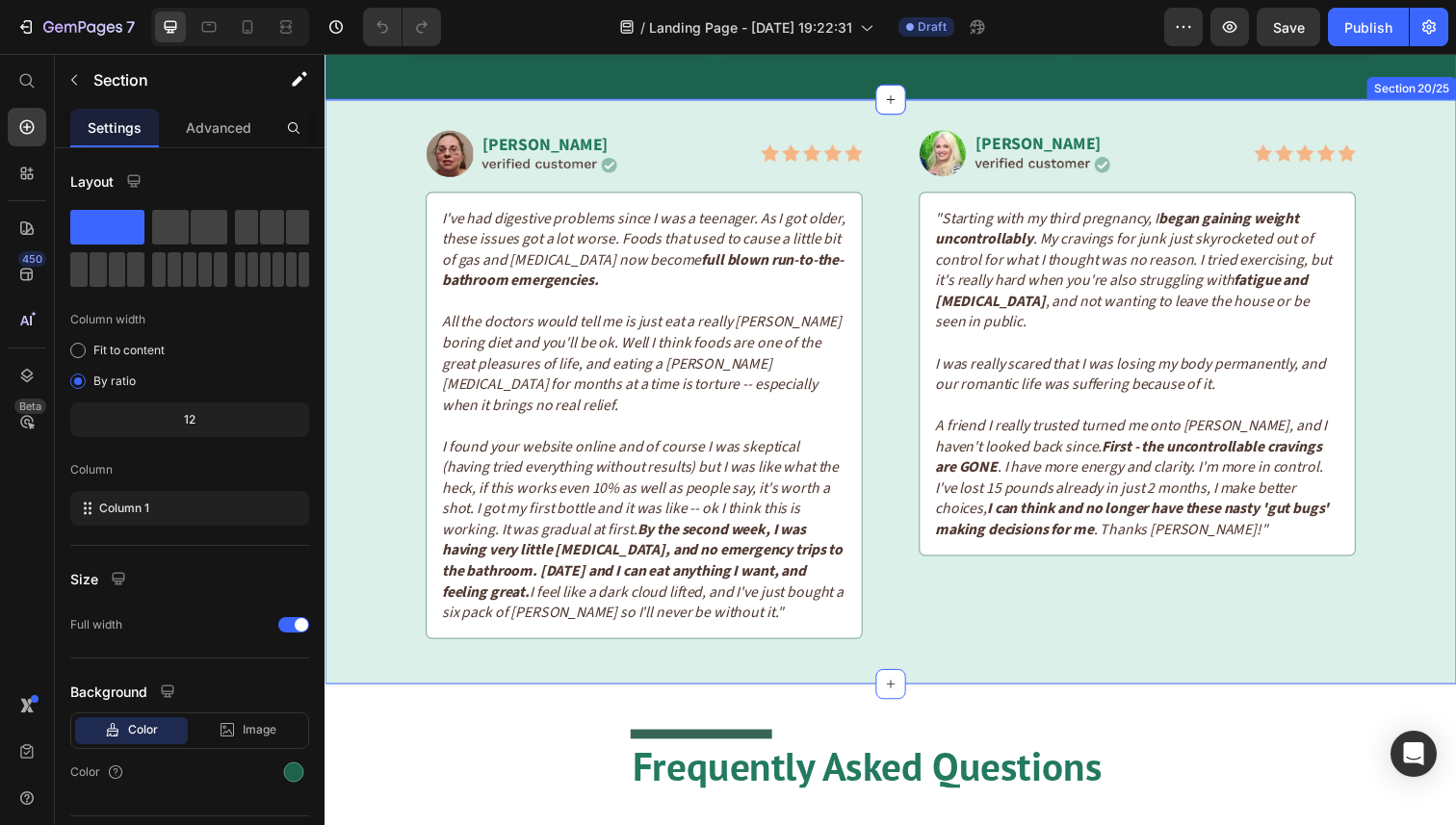 click on "Image [PERSON_NAME] Text Block Image Row Image Row I've had digestive problems since I was a teenager. As I got older, these issues got a lot worse. Foods that used to cause a little bit of gas and [MEDICAL_DATA] now become  full blown run-to-the-bathroom emergencies.   All the doctors would tell me is just eat a really [PERSON_NAME] boring diet and you'll be ok. Well I think foods are one of the great pleasures of life, and eating a [PERSON_NAME][MEDICAL_DATA] for months at a time is torture -- especially when it brings no real relief.   I found your website online and of course I was skeptical (having tried everything without results) but I was like what the heck, if this works even 10% as well as people say, it's worth a shot. I got my first bottle and it was like -- ok I think this is working. It was gradual at first.  By the second week, I was having very little [MEDICAL_DATA], and no emergency trips to the bathroom. [DATE] and I can eat anything I want, and feeling great. Text Block Row Image [PERSON_NAME] Text Block Image Row Image" at bounding box center (902, 392) 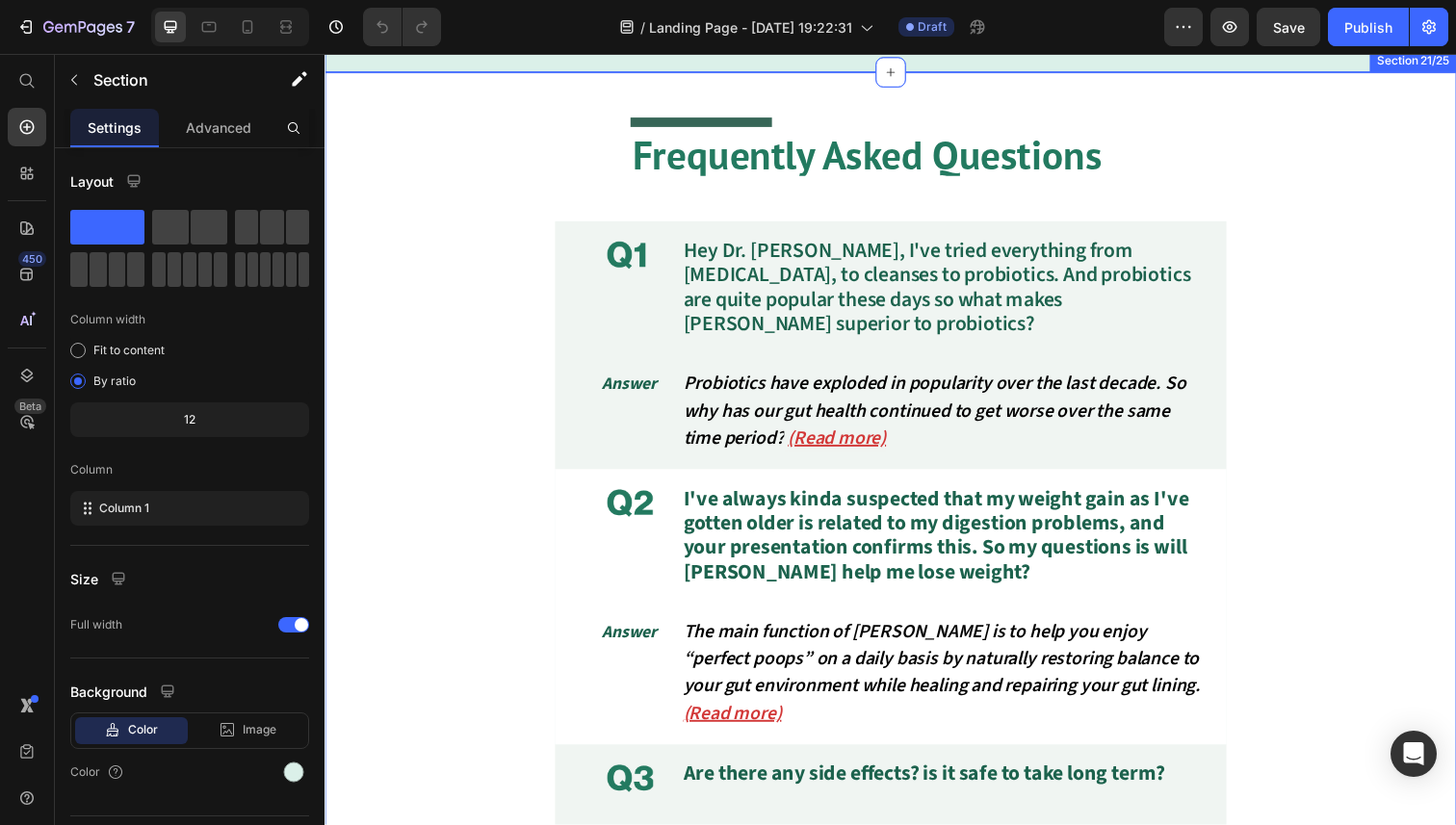 scroll, scrollTop: 23480, scrollLeft: 0, axis: vertical 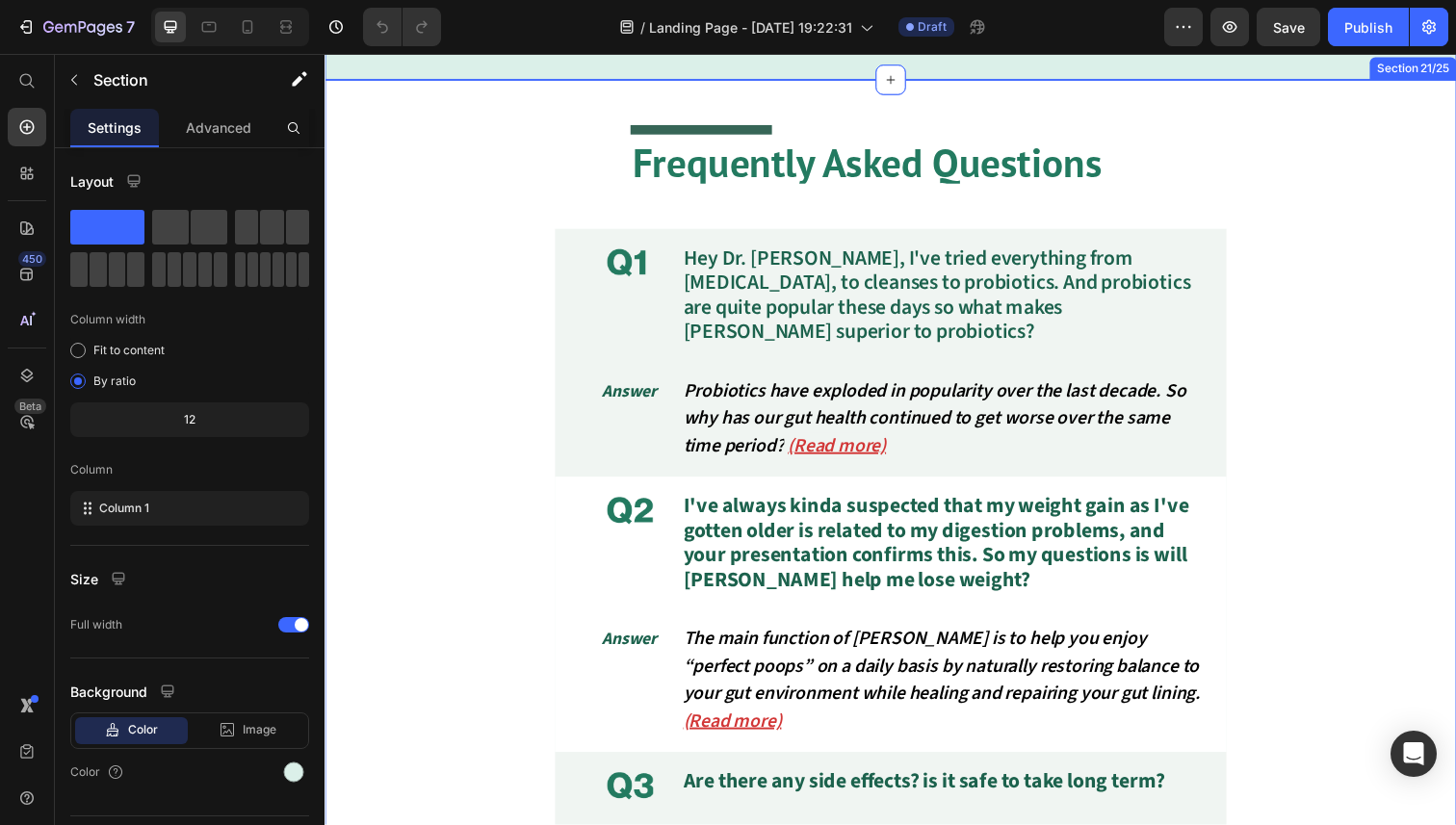 click on "Title Line Frequently Asked Questions Heading Image Row Hey Dr. [PERSON_NAME], I've tried everything from [MEDICAL_DATA], to cleanses to probiotics. And probiotics are quite popular these days so what makes [PERSON_NAME] superior to probiotics? Text Block Row Answer Text Block Row Probiotics have exploded in popularity over the last decade. So why has our gut health continued to get worse over the same time period?   (Read more) Text Block Row Row Image Row I've always kinda suspected that my weight gain as I've gotten older is related to my digestion problems, and your presentation confirms this. So my questions is will [PERSON_NAME] help me lose weight? Text Block Row Answer Text Block Row The main function of [PERSON_NAME] is to help you enjoy “perfect poops” on a daily basis by naturally restoring balance to your gut environment while healing and repairing your gut lining.   (Read more) Text Block Row Row Image Row Are there any side effects? is it safe to take long term? Text Block Row Answer Text Block Row   (Read more) Row" at bounding box center [902, 1045] 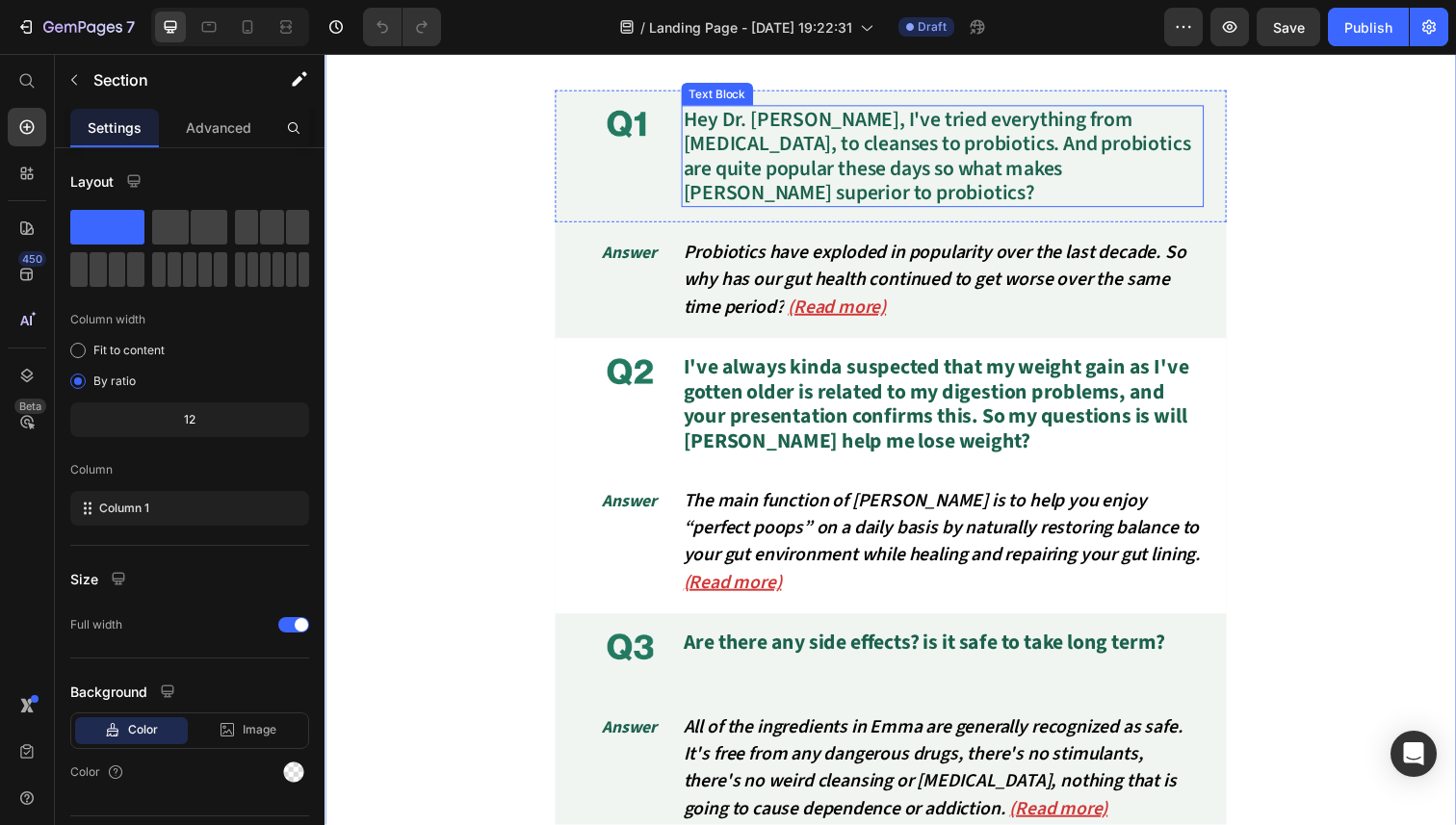 scroll, scrollTop: 23714, scrollLeft: 0, axis: vertical 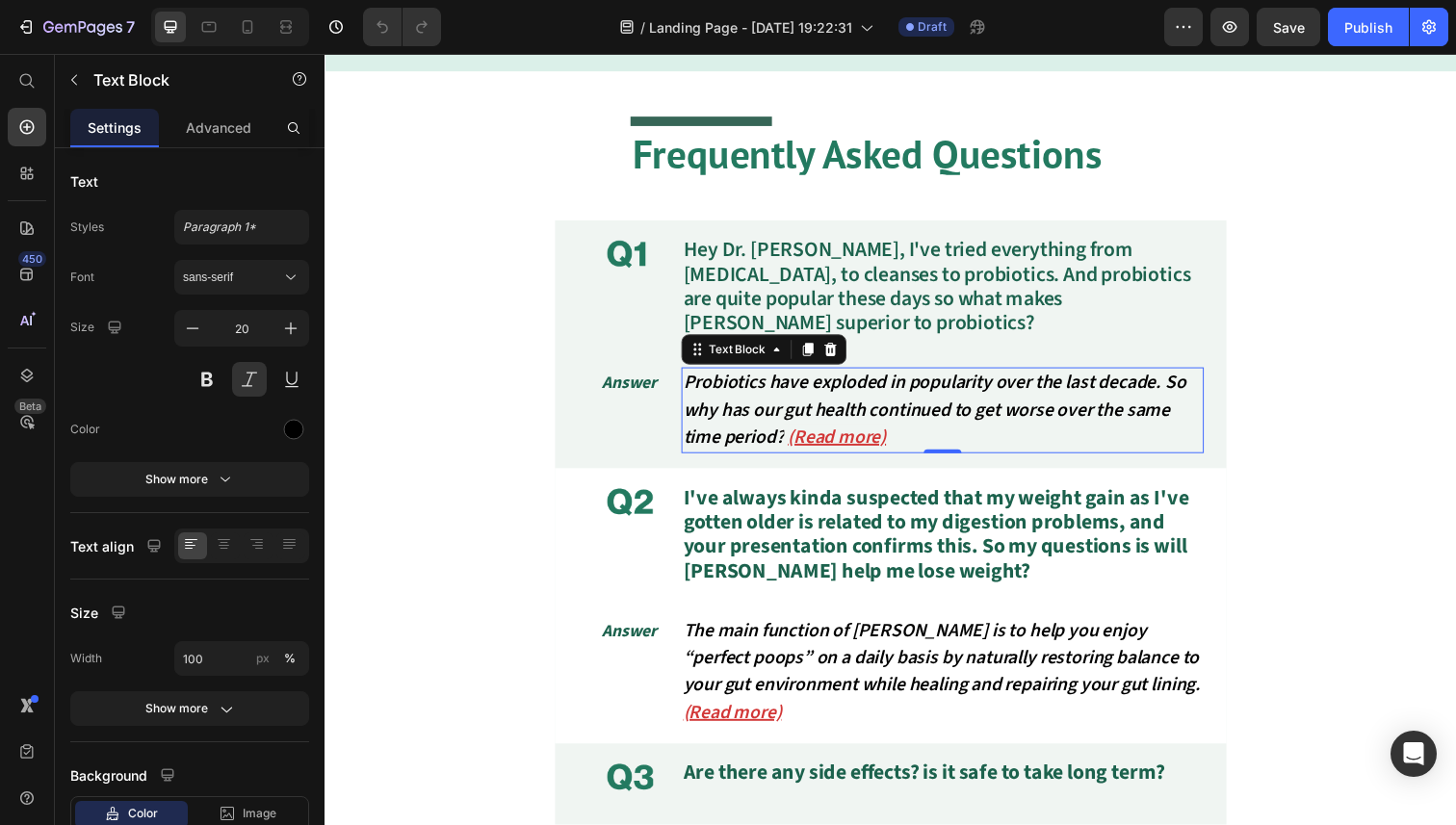 click on "(Read more)" at bounding box center [847, 446] 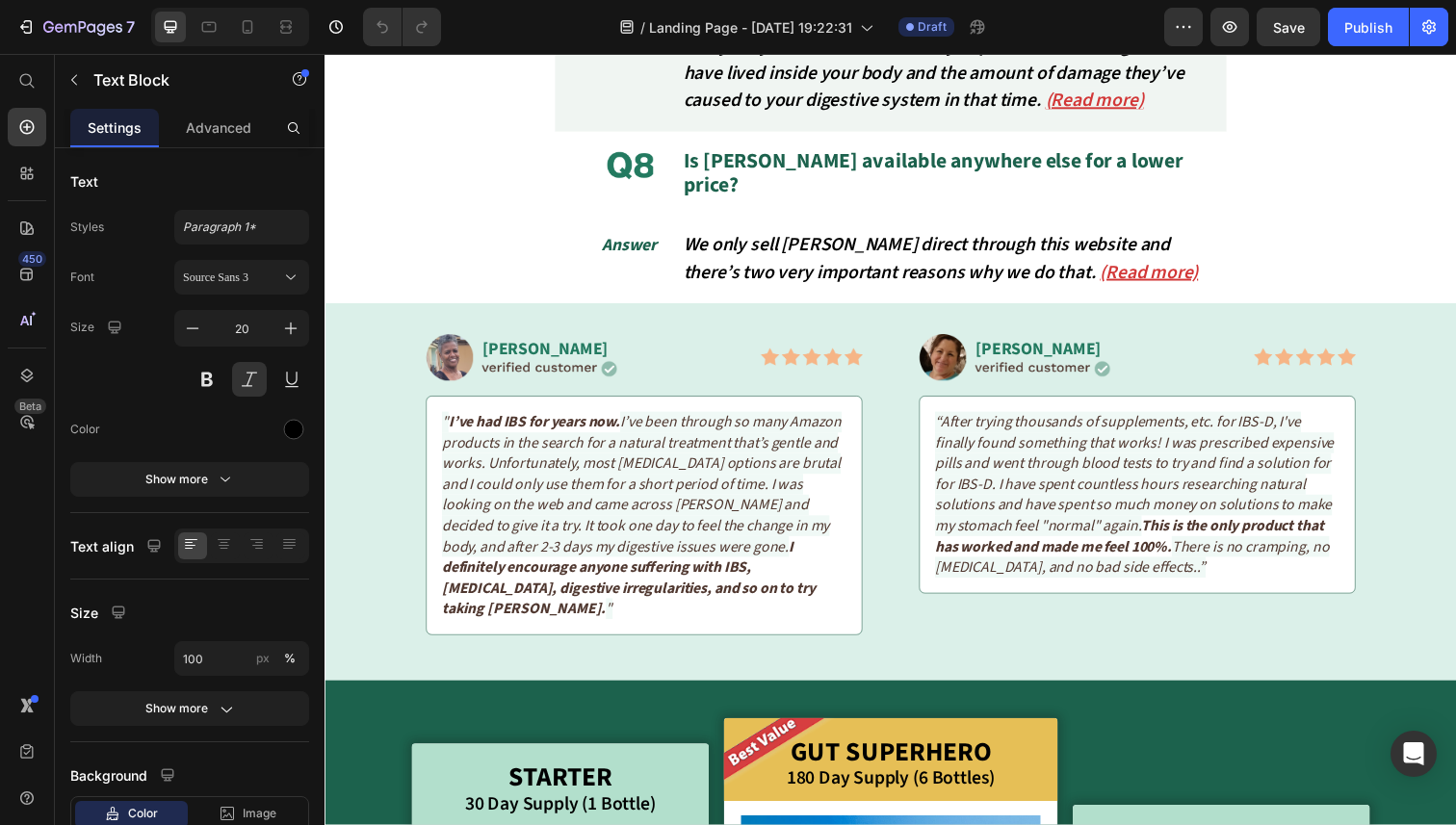 scroll, scrollTop: 25325, scrollLeft: 0, axis: vertical 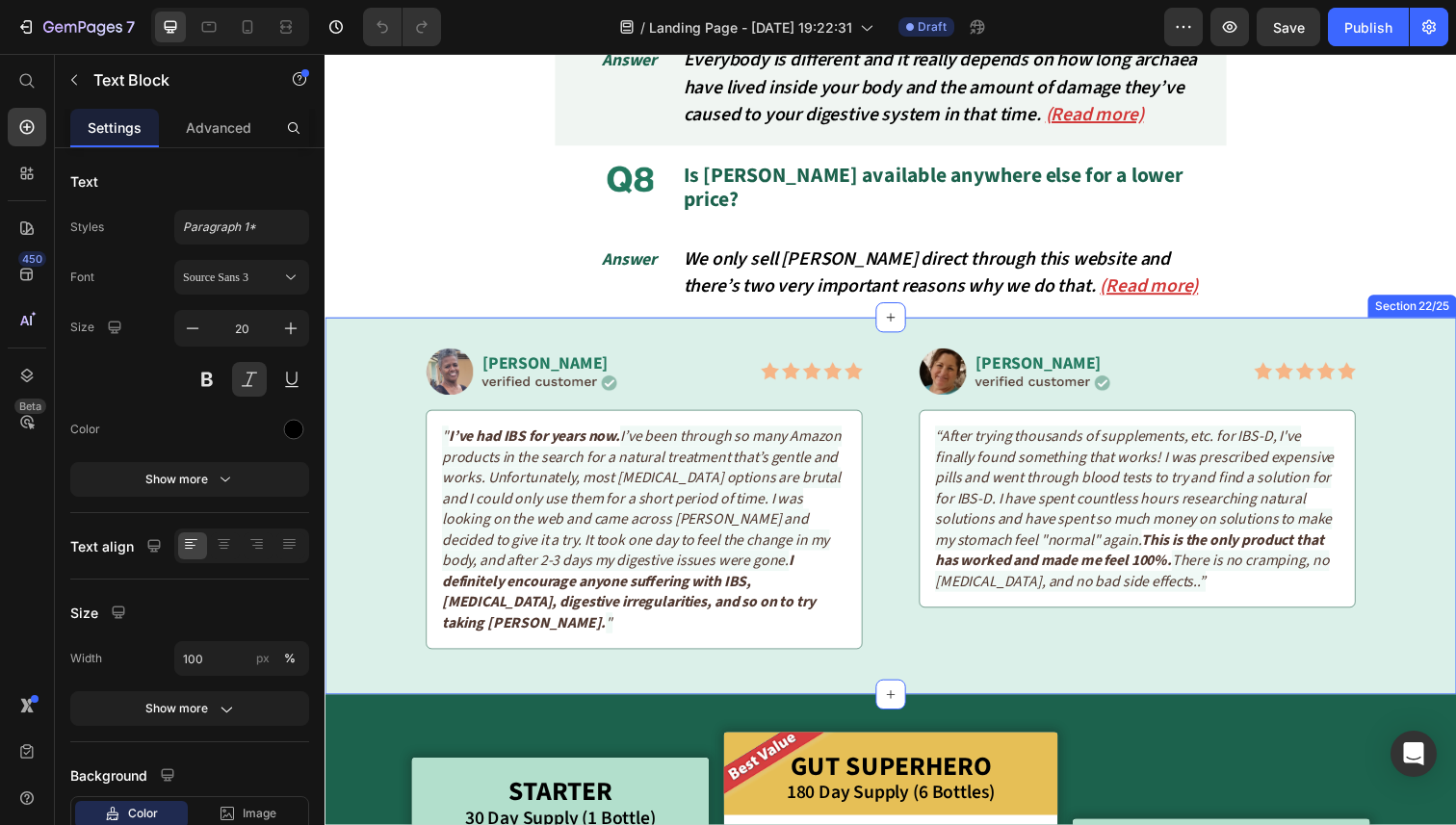 click on "Image [PERSON_NAME] Text Block Image Row Image Row " I’ve had IBS for years now.  I’ve been through so many Amazon products in the search for a natural treatment that’s gentle and works. Unfortunately, most [MEDICAL_DATA] options are brutal and I could only use them for a short period of time. I was looking on the web and came across [PERSON_NAME] and decided to give it a try. It took one day to feel the change in my body, and after 2-3 days my digestive issues were gone.  I definitely encourage anyone suffering with IBS, [MEDICAL_DATA], digestive irregularities, and so on to try taking Emma. " Text Block Row Image [PERSON_NAME] Text Block Image Row Image Row “After trying thousands of supplements, etc. for IBS-D, I've finally found something that works! I was prescribed expensive pills and went through blood tests to try and find a solution for for IBS-D. I have spent countless hours researching natural solutions and have spent so much money on solutions to make my stomach feel "normal" again.  Text Block Row Row" at bounding box center (902, 516) 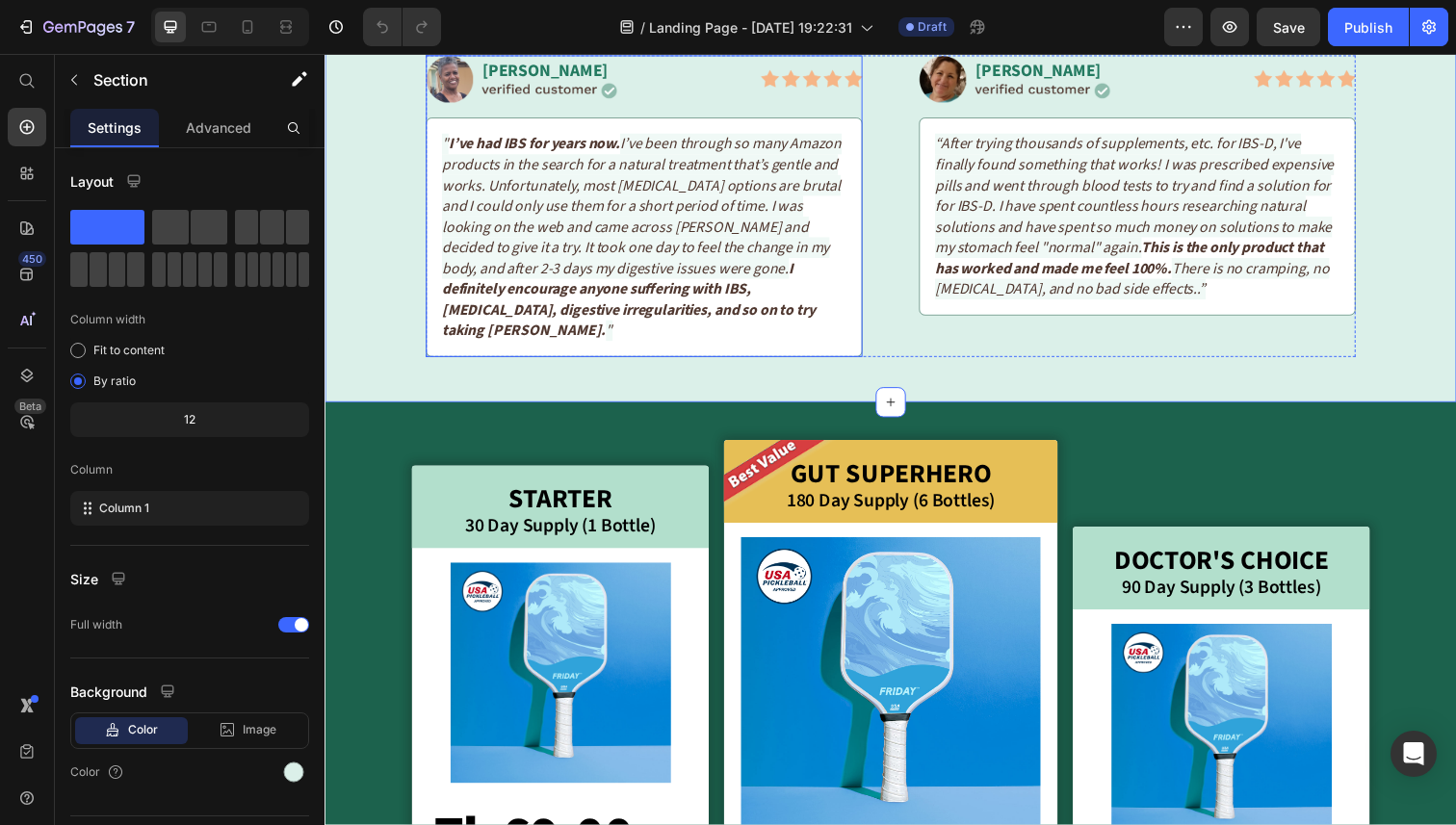 scroll, scrollTop: 25731, scrollLeft: 0, axis: vertical 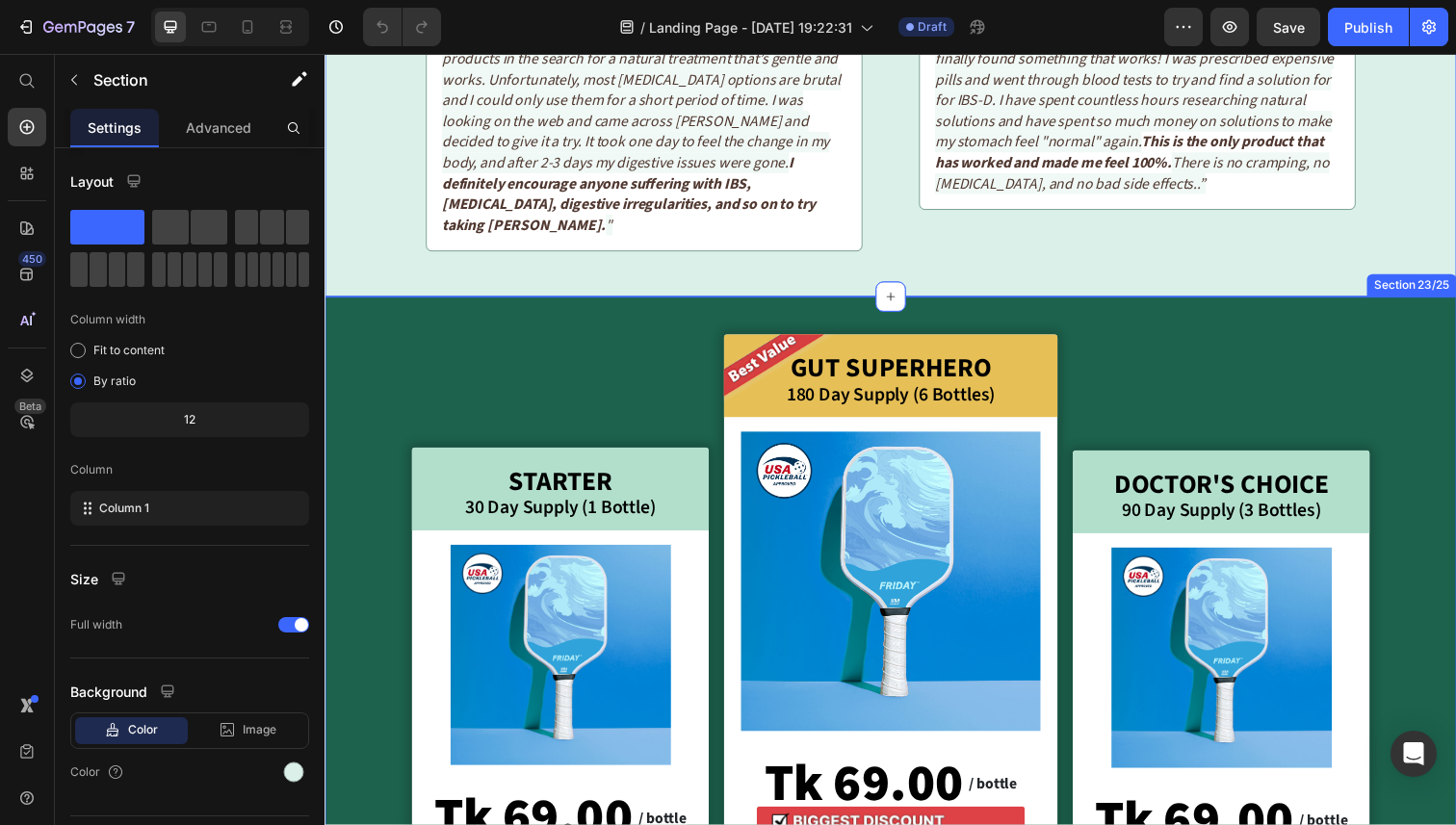 click on "Starter Text Block 30 Day Supply (1 Bottle) Text Block Row Product Images Tk 69.00 Product Price / bottle Text Block Row Plus $4.95 Shipping Text Block Image Image Tk 99.00 Product Price Tk 69.00 Product Price Row Product Row Image Gut SuperHero Text Block 180 Day Supply (6 Bottles) Text Block Row Product Images Tk 69.00 Product Price / bottle Text Block Row Image Image Image Image Image Tk 99.00 Product Price Tk 69.00 Product Price Row Product Row Doctor's Choice Text Block 90 Day Supply (3 Bottles) Text Block Row Product Images Tk 69.00 Product Price / bottle Text Block Row Image Image Image Image Tk 99.00 Product Price Tk 69.00 Product Price Row Product Row Row Section 23/25" at bounding box center [902, 761] 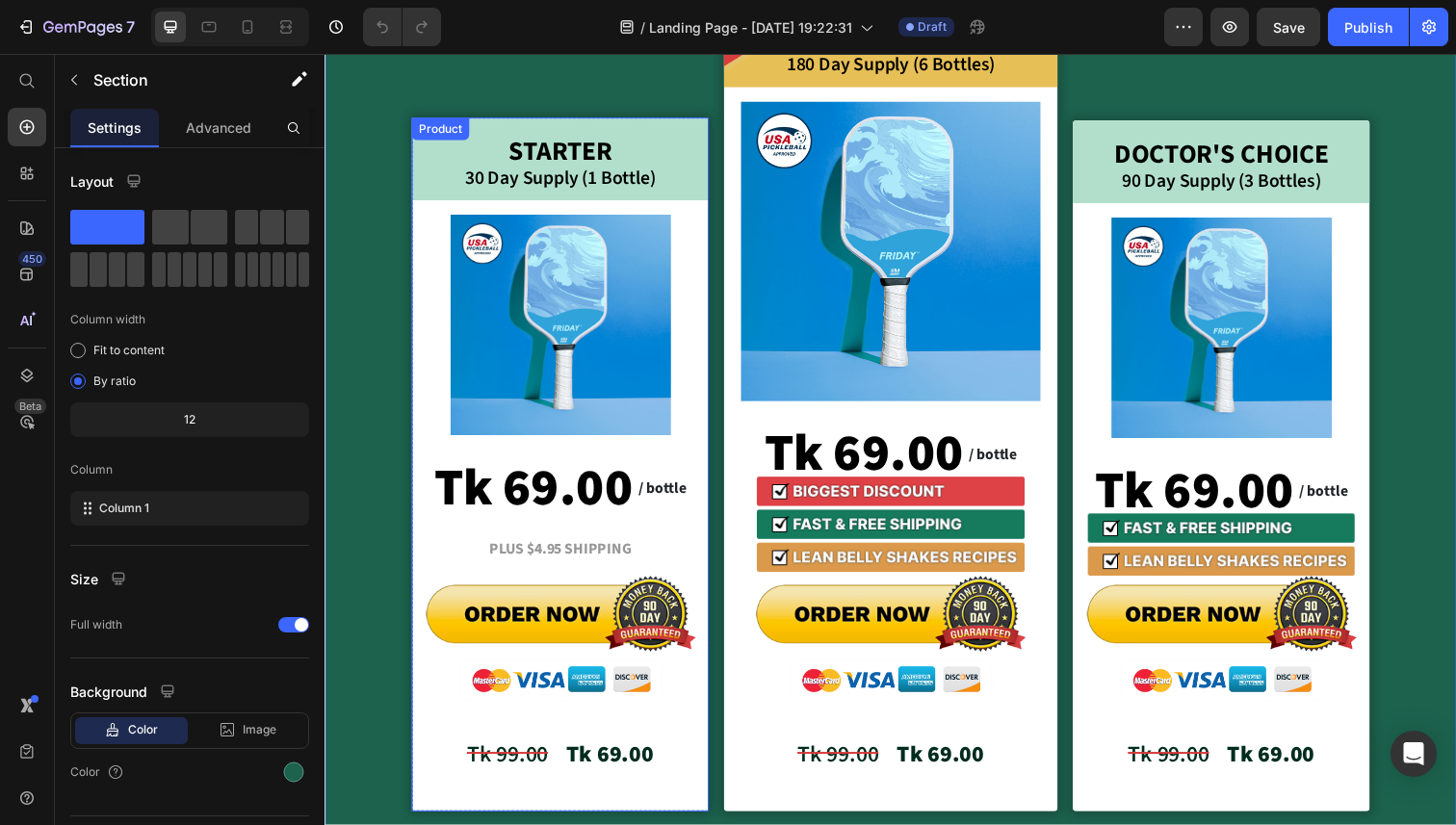 scroll, scrollTop: 25788, scrollLeft: 0, axis: vertical 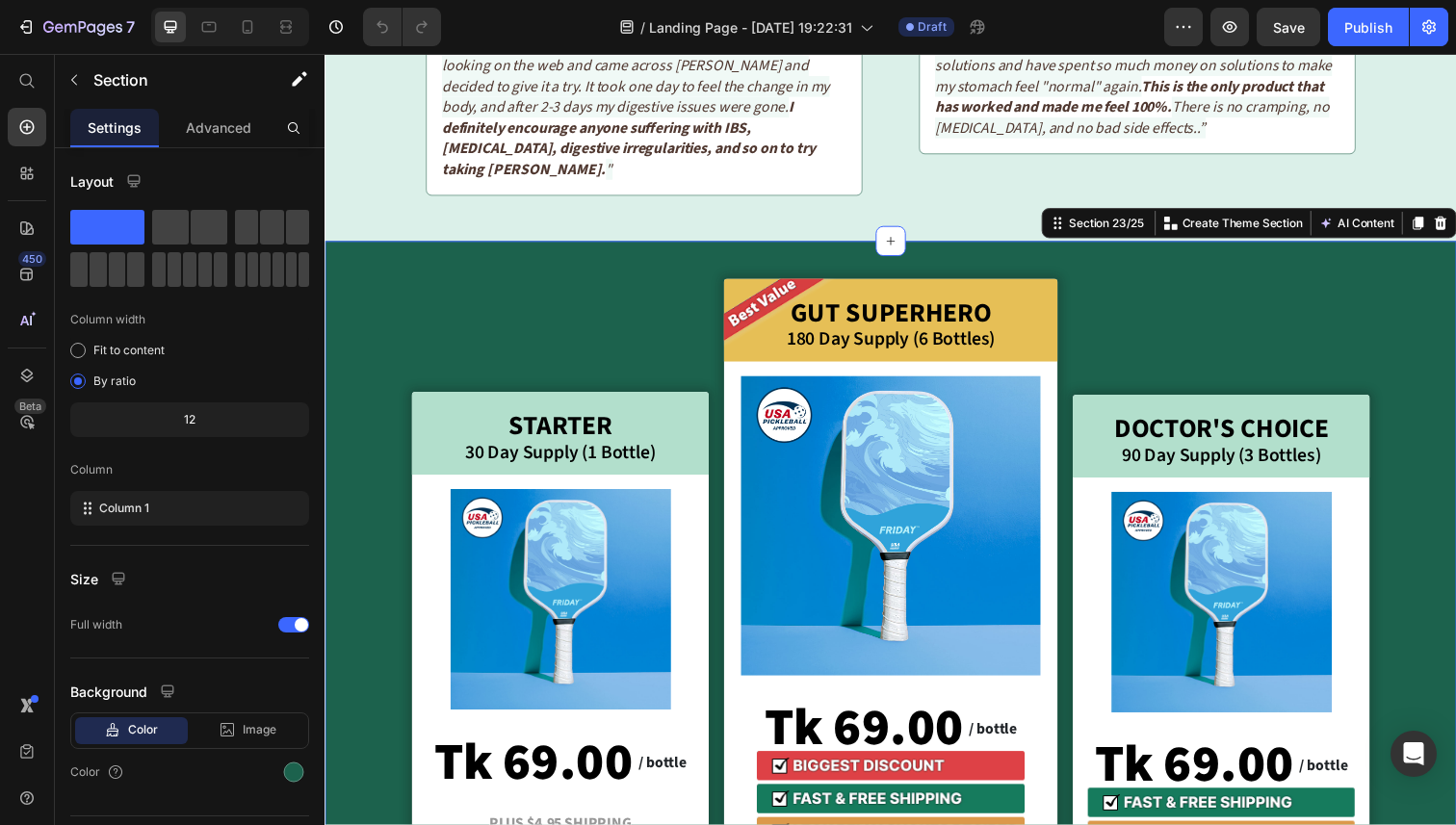 click on "Starter Text Block 30 Day Supply (1 Bottle) Text Block Row Product Images Tk 69.00 Product Price / bottle Text Block Row Plus $4.95 Shipping Text Block Image Image Tk 99.00 Product Price Tk 69.00 Product Price Row Product Row Image Gut SuperHero Text Block 180 Day Supply (6 Bottles) Text Block Row Product Images Tk 69.00 Product Price / bottle Text Block Row Image Image Image Image Image Tk 99.00 Product Price Tk 69.00 Product Price Row Product Row Doctor's Choice Text Block 90 Day Supply (3 Bottles) Text Block Row Product Images Tk 69.00 Product Price / bottle Text Block Row Image Image Image Image Tk 99.00 Product Price Tk 69.00 Product Price Row Product Row Row" at bounding box center [902, 696] 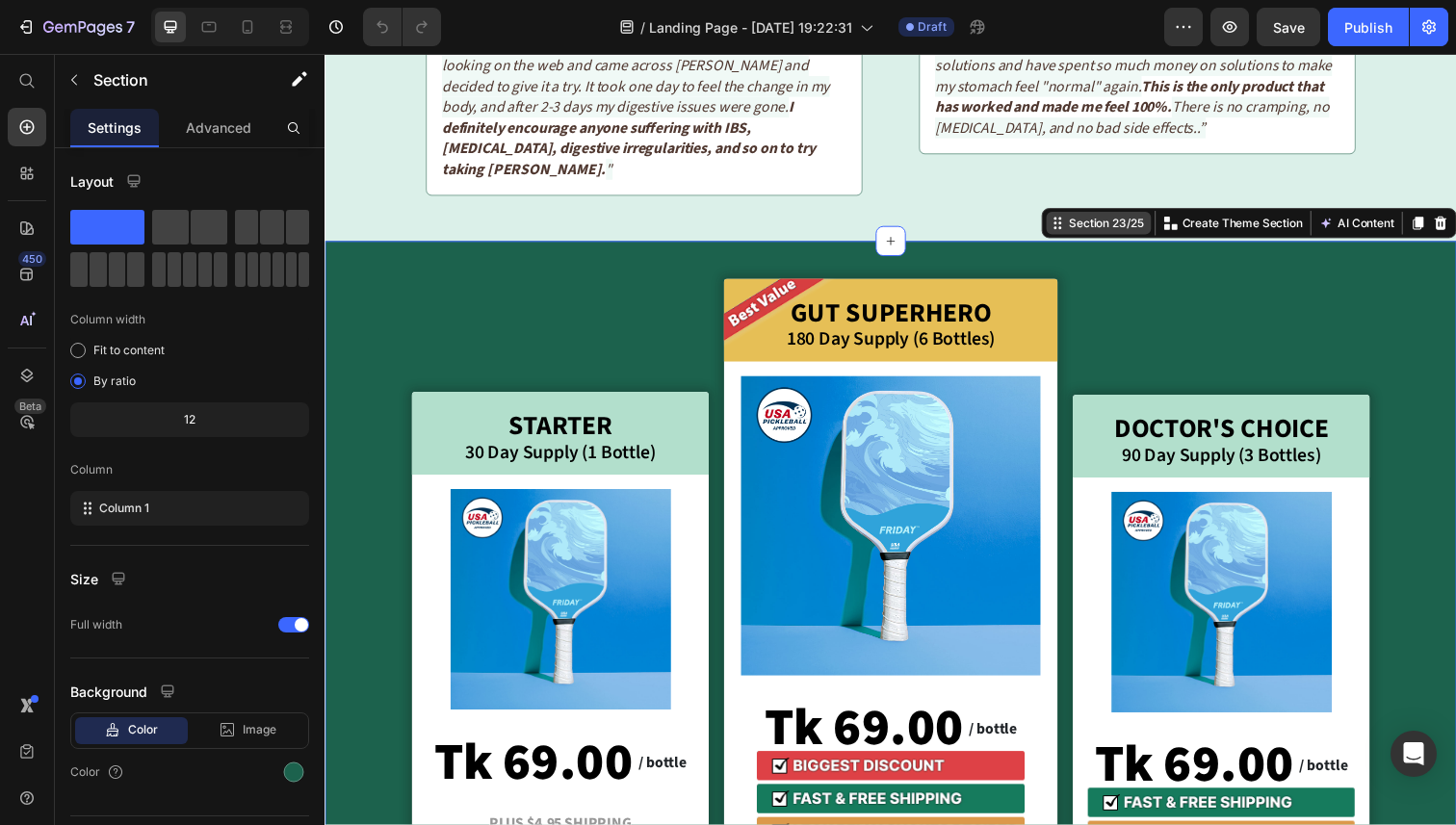 click on "Section 23/25" at bounding box center (1122, 227) 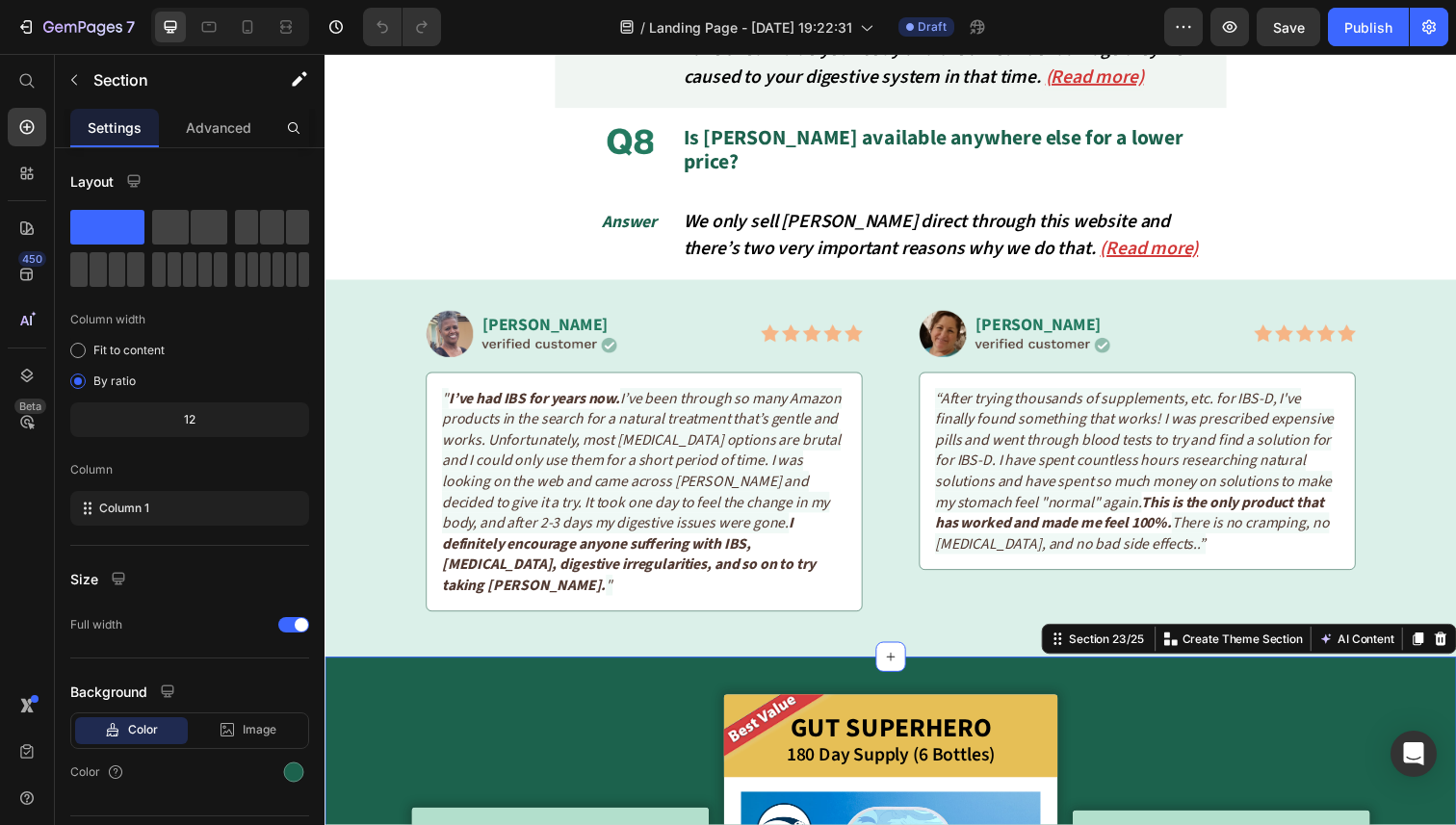 scroll, scrollTop: 25383, scrollLeft: 0, axis: vertical 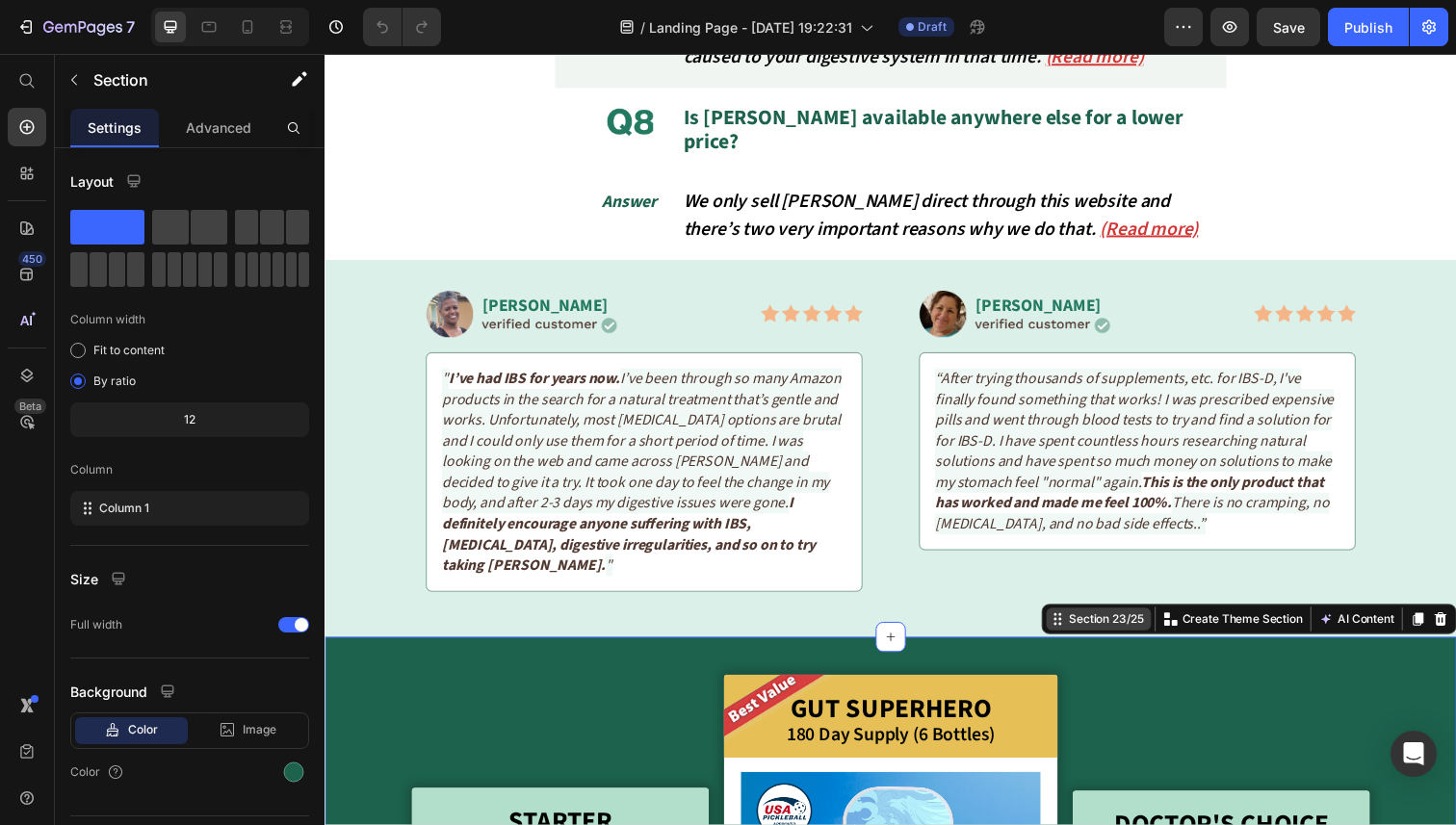 click on "Section 23/25" at bounding box center (1122, 632) 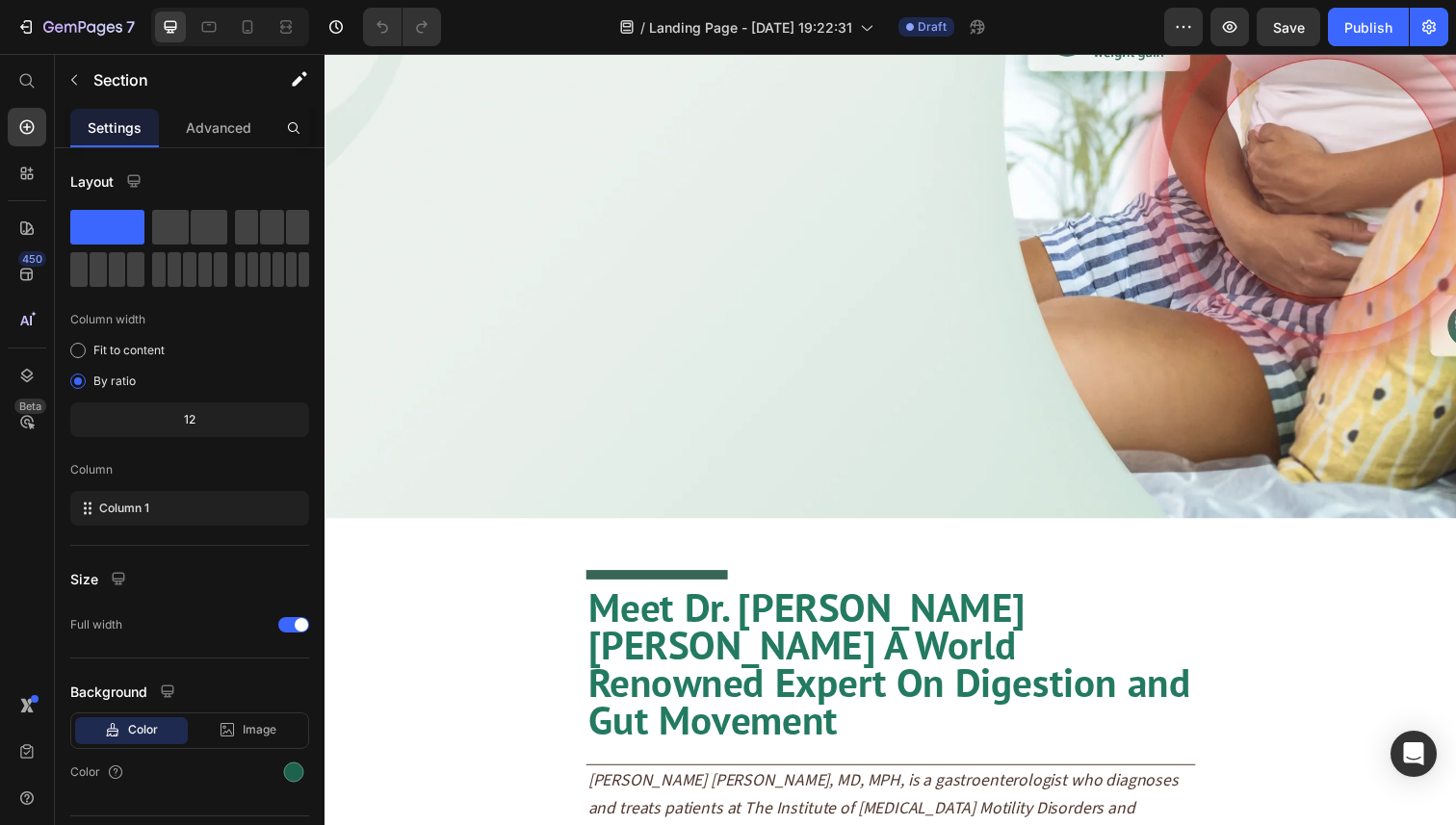 scroll, scrollTop: 0, scrollLeft: 0, axis: both 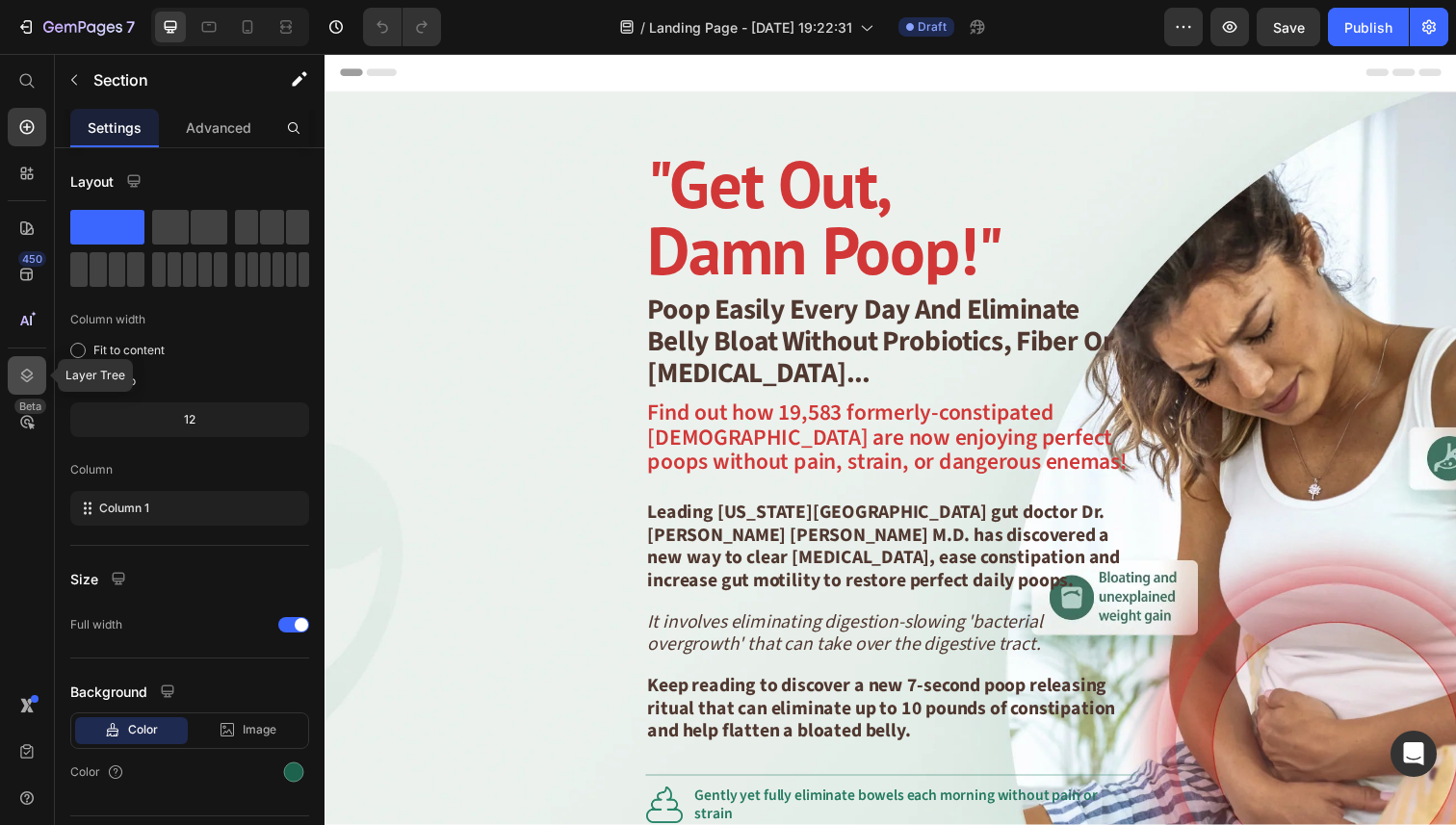 click 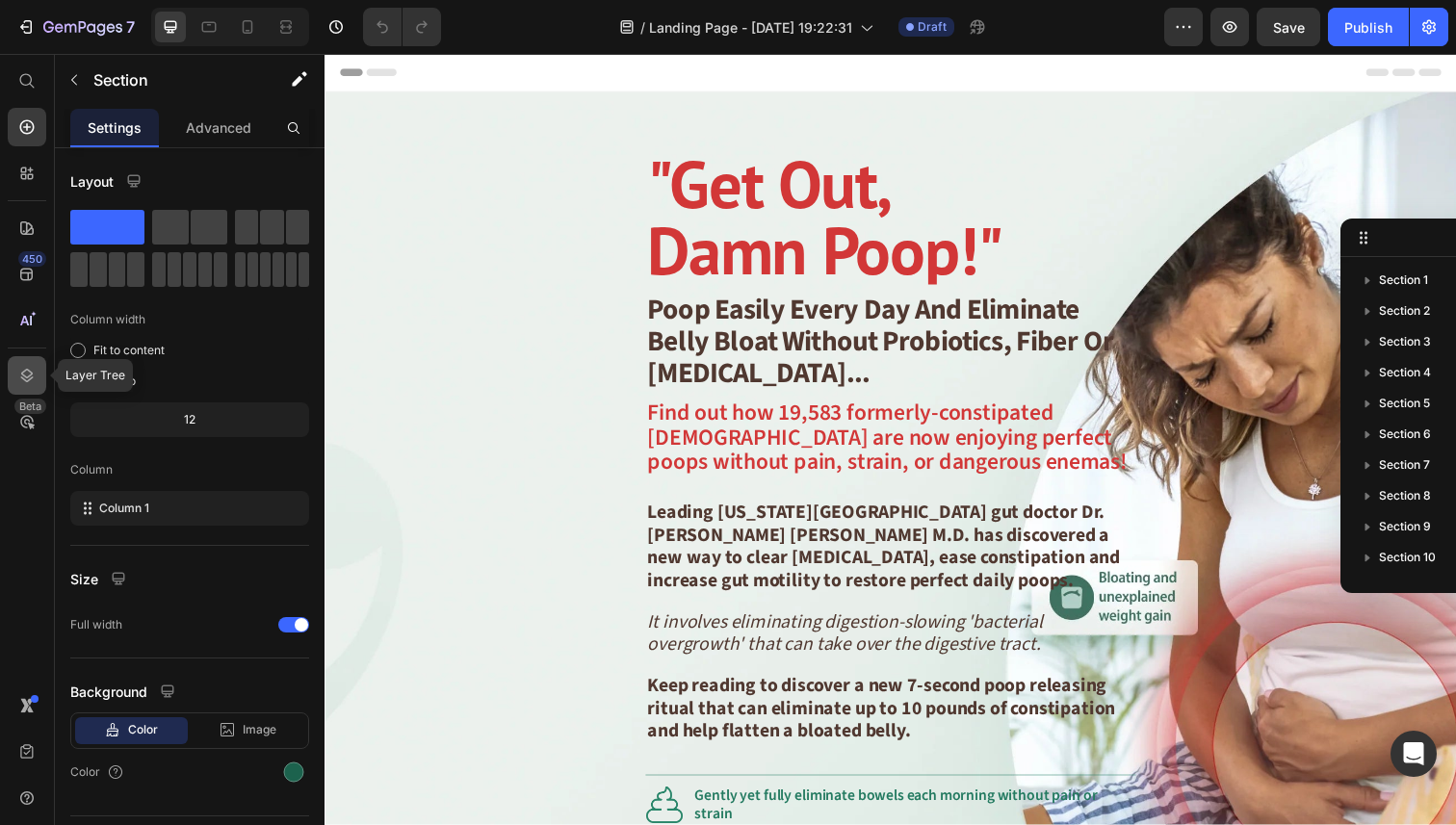 scroll, scrollTop: 401, scrollLeft: 0, axis: vertical 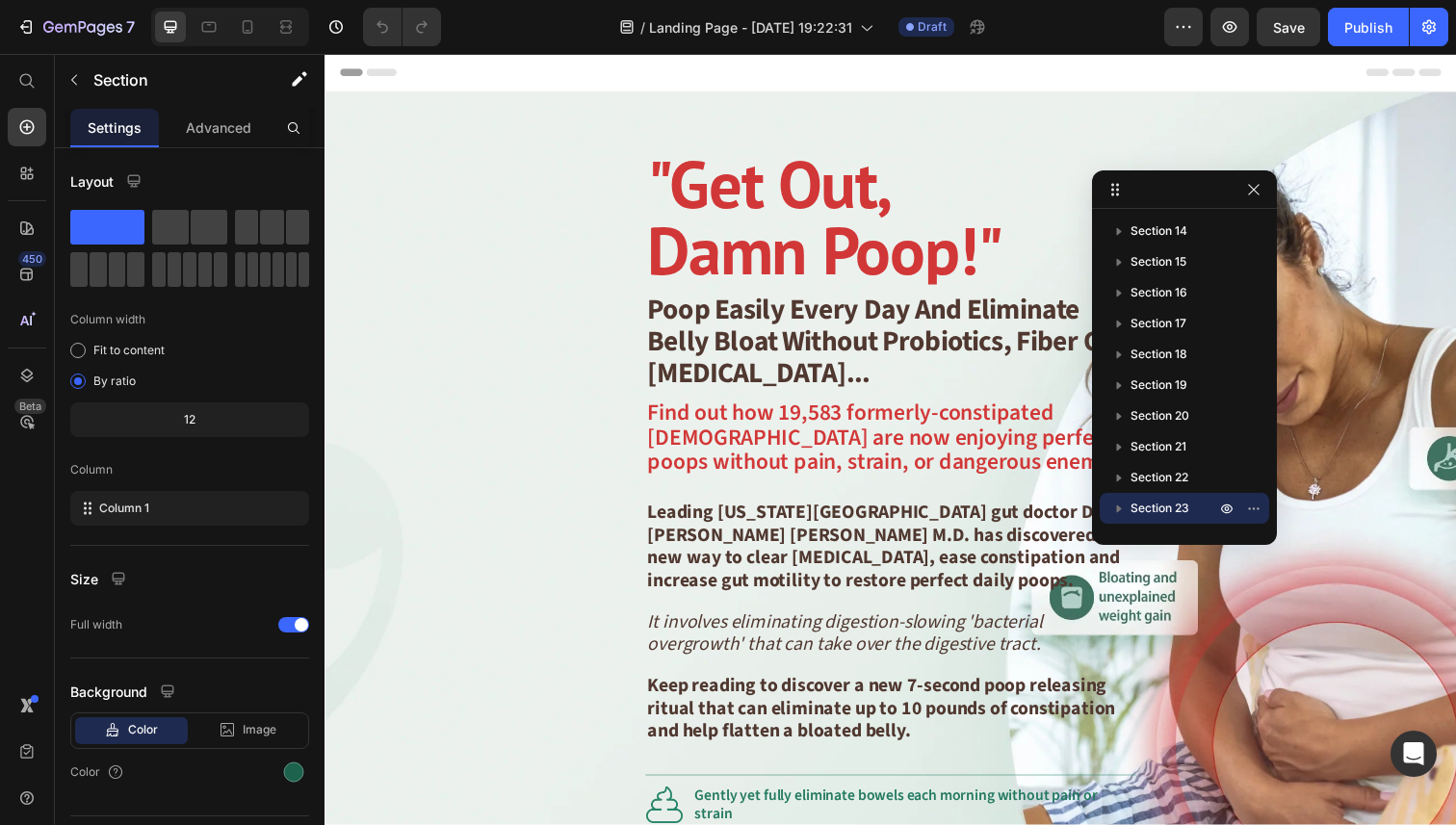 drag, startPoint x: 1397, startPoint y: 243, endPoint x: 1209, endPoint y: 182, distance: 197.64868 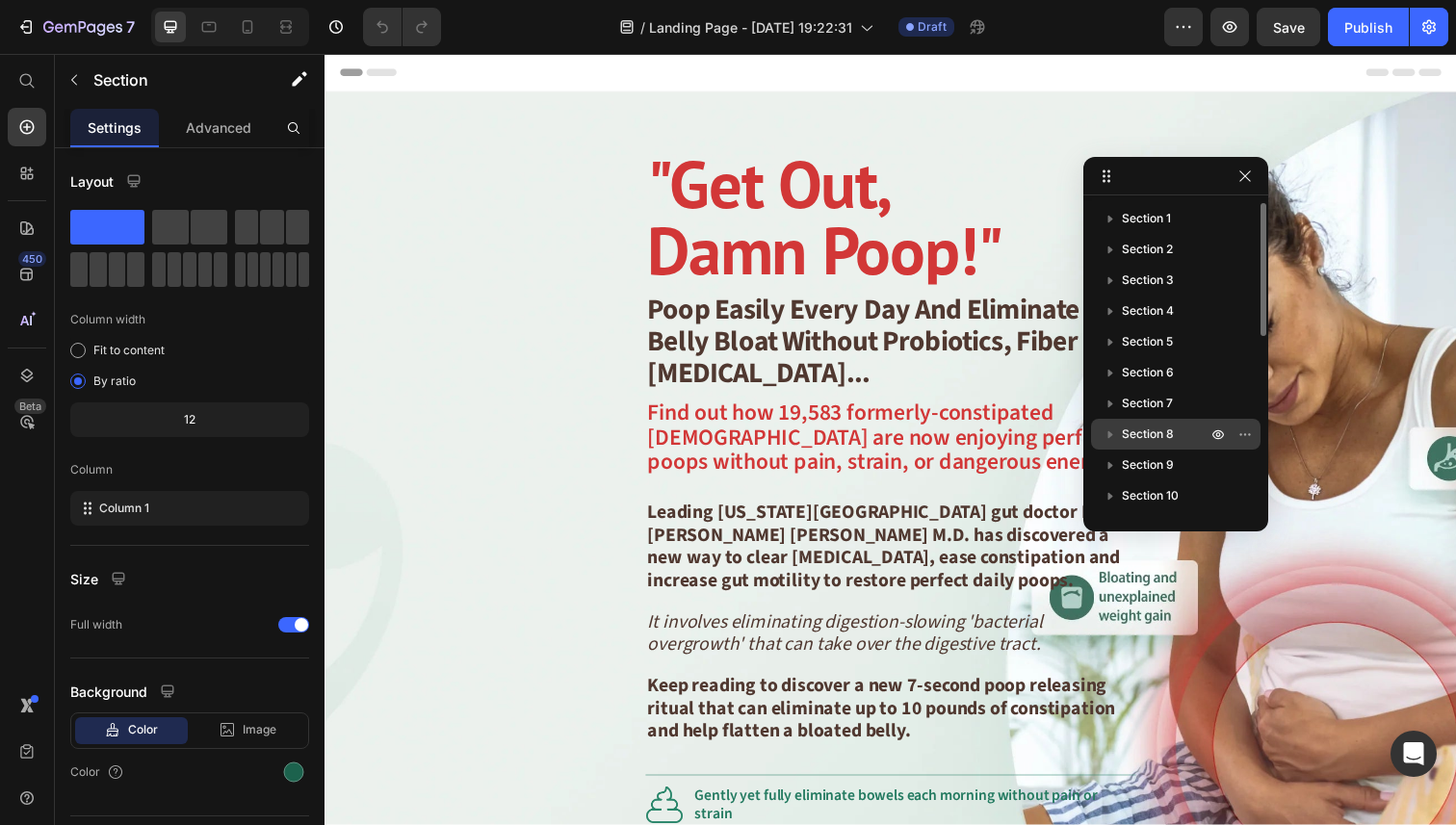 scroll, scrollTop: 401, scrollLeft: 0, axis: vertical 